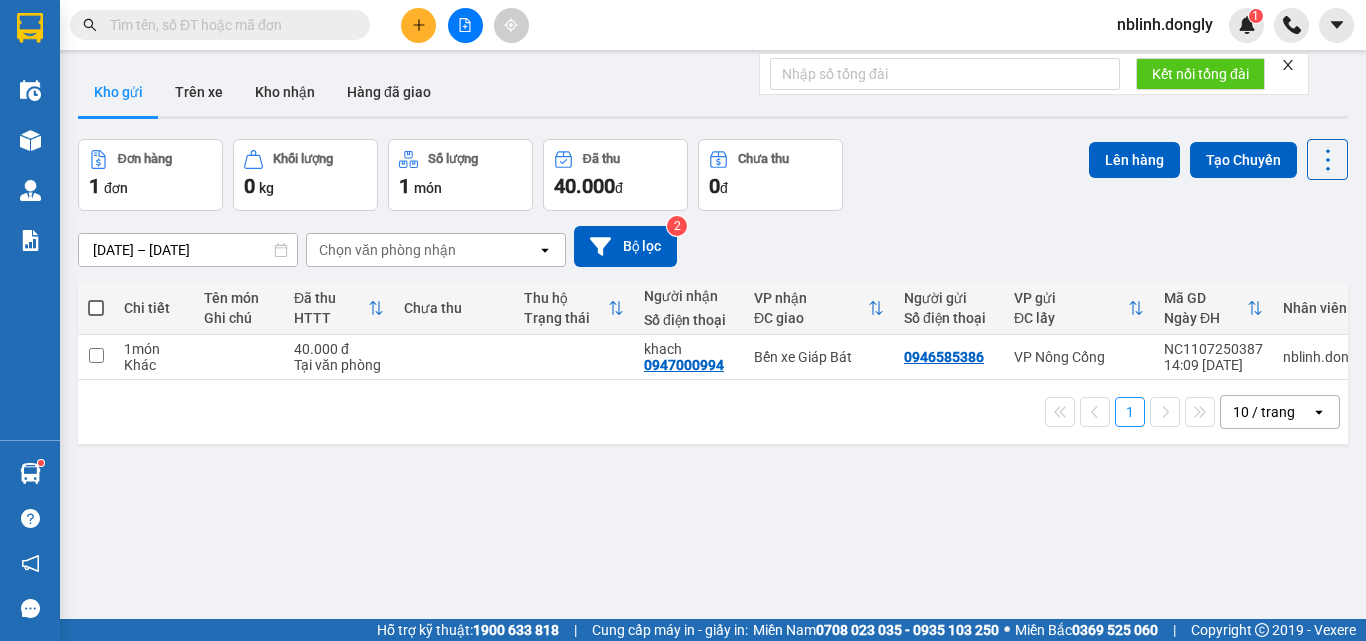 scroll, scrollTop: 0, scrollLeft: 0, axis: both 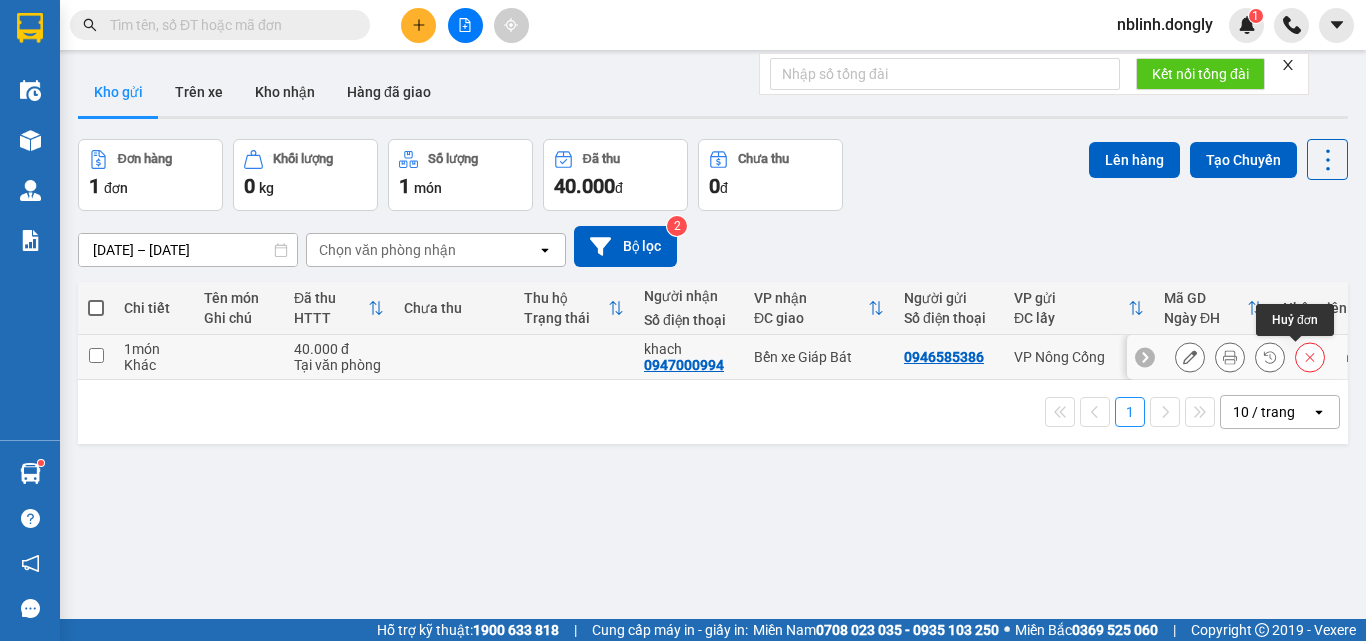 click 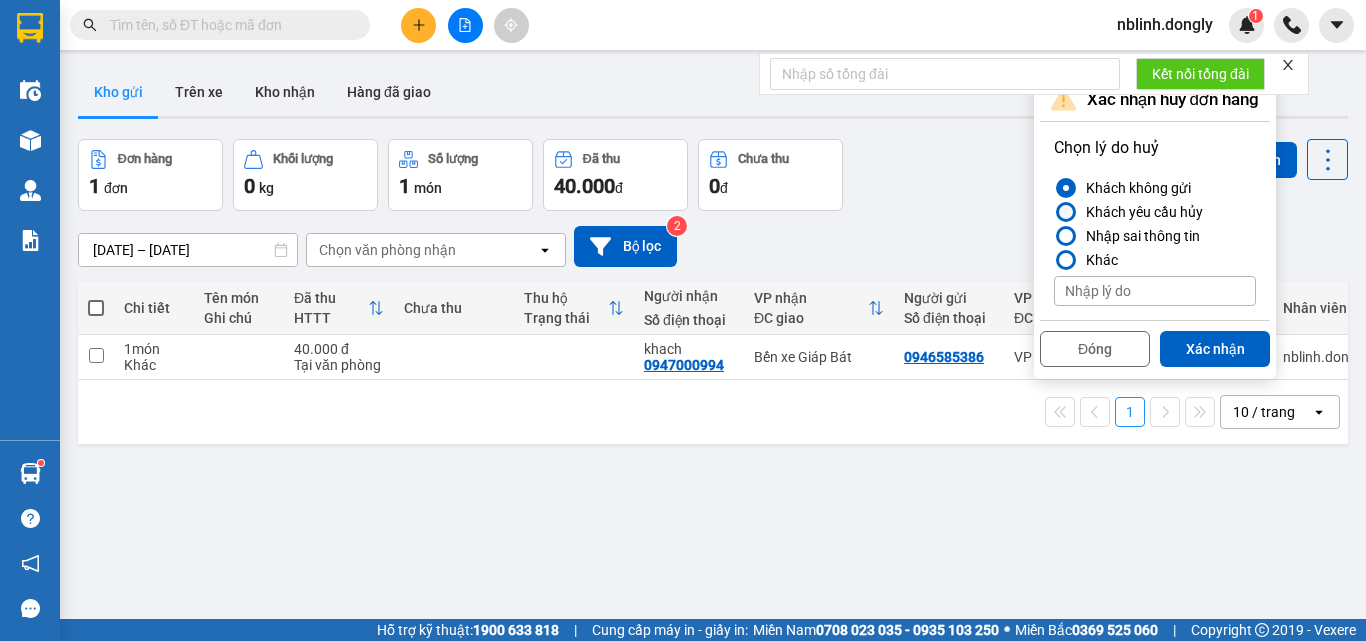 drag, startPoint x: 1062, startPoint y: 215, endPoint x: 1086, endPoint y: 253, distance: 44.94441 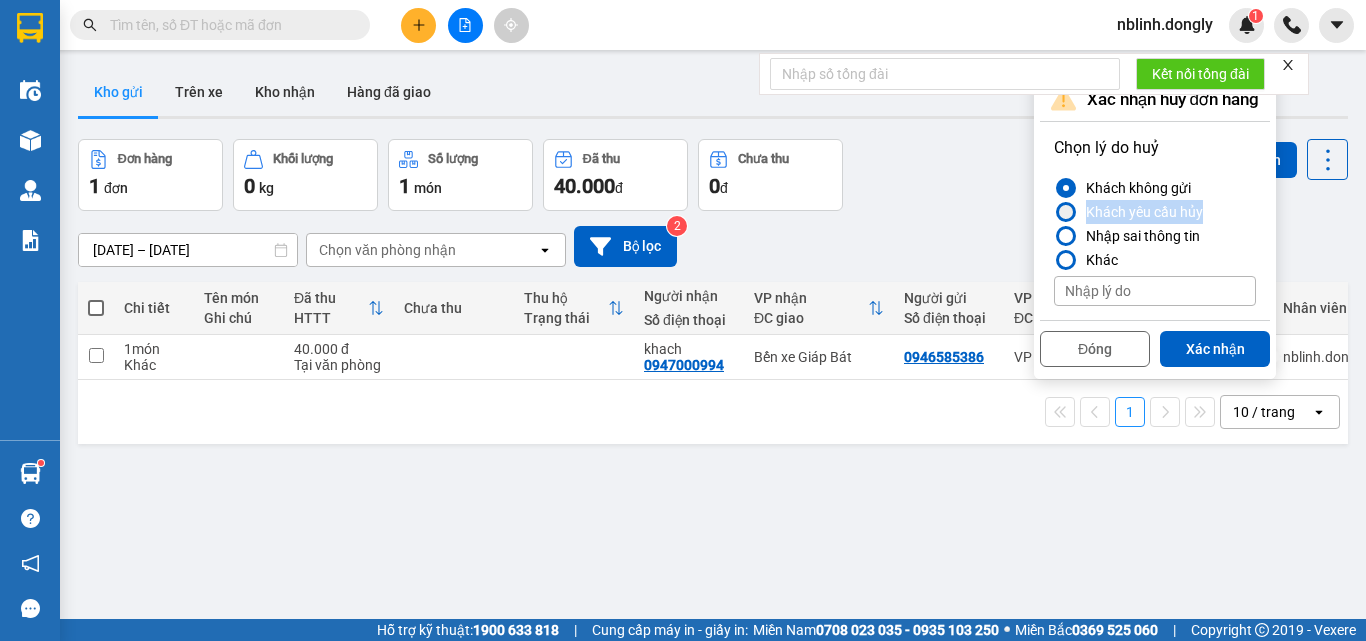 drag, startPoint x: 1203, startPoint y: 352, endPoint x: 1241, endPoint y: 447, distance: 102.31813 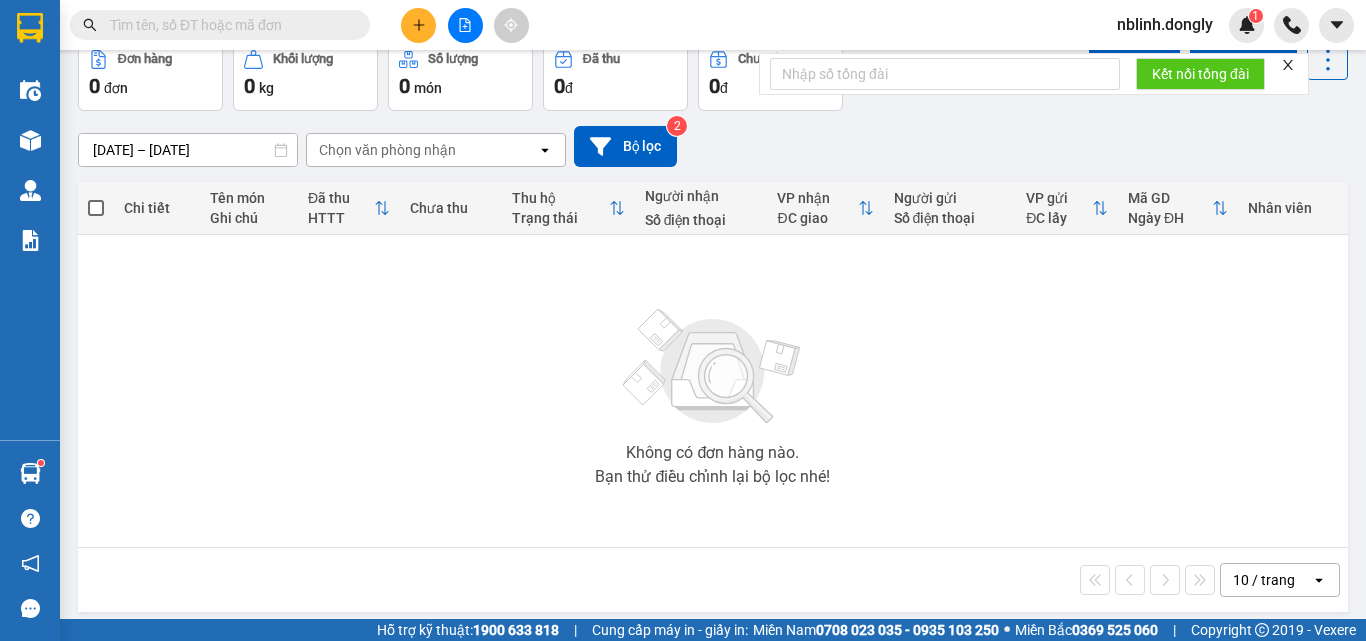 scroll, scrollTop: 0, scrollLeft: 0, axis: both 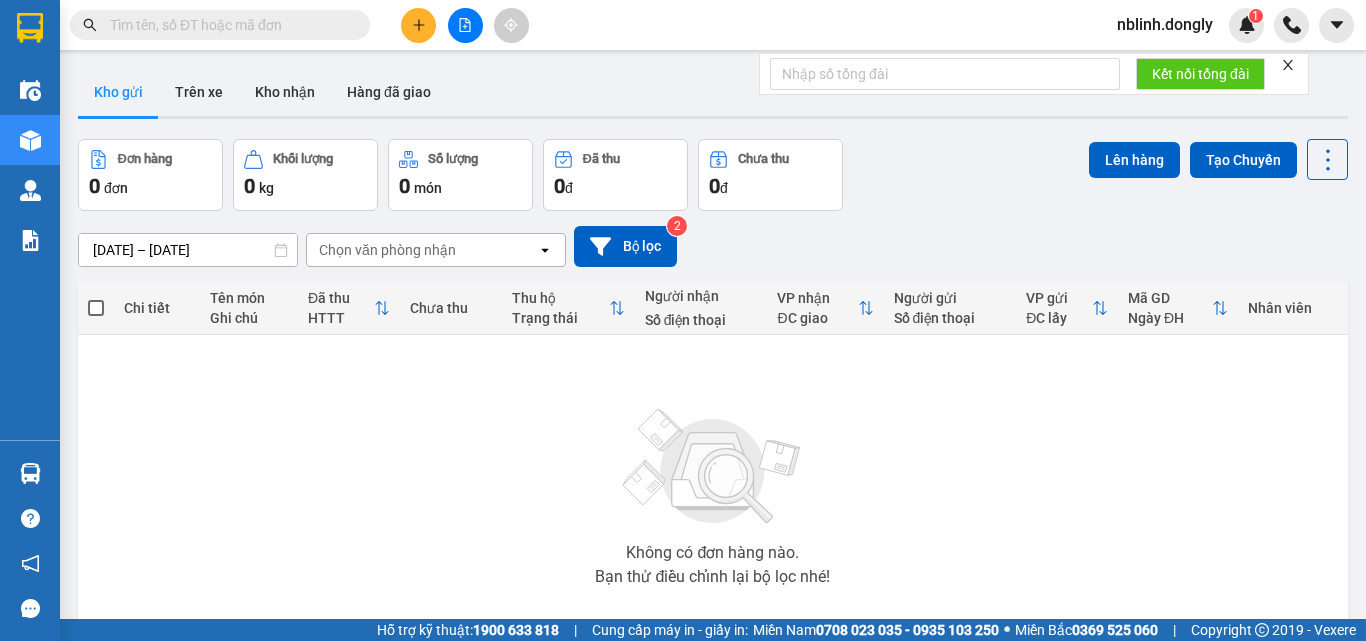 click 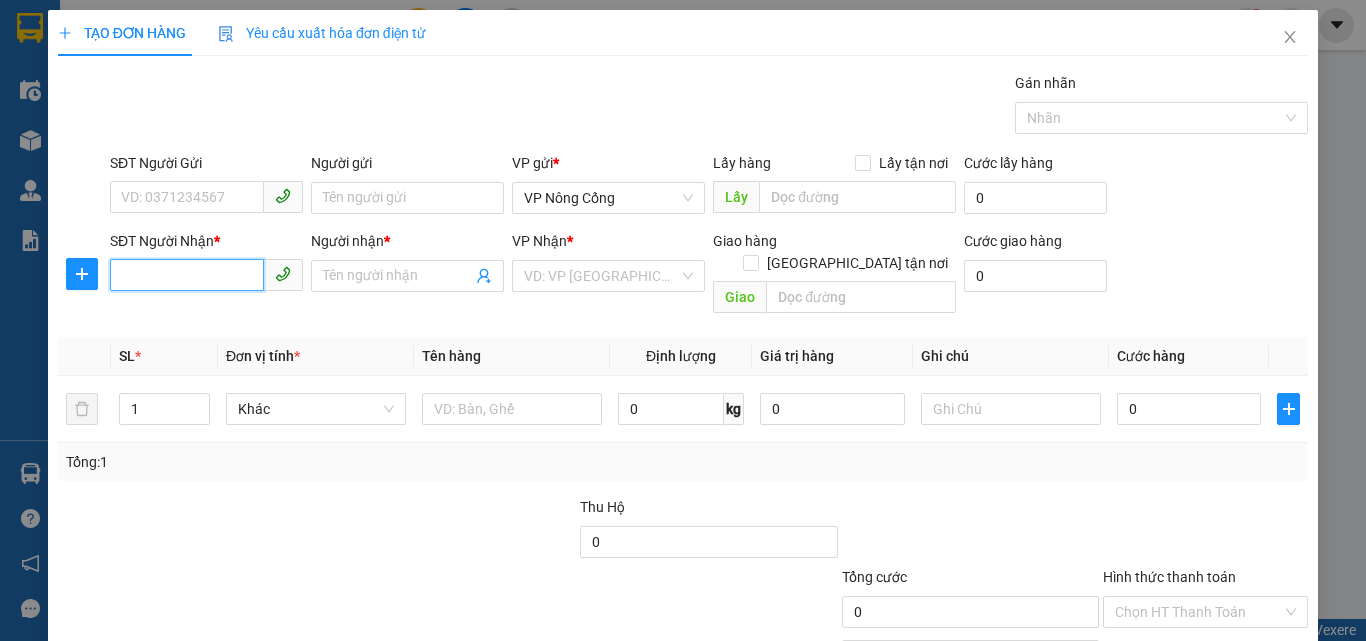 click on "SĐT Người Nhận  *" at bounding box center [187, 275] 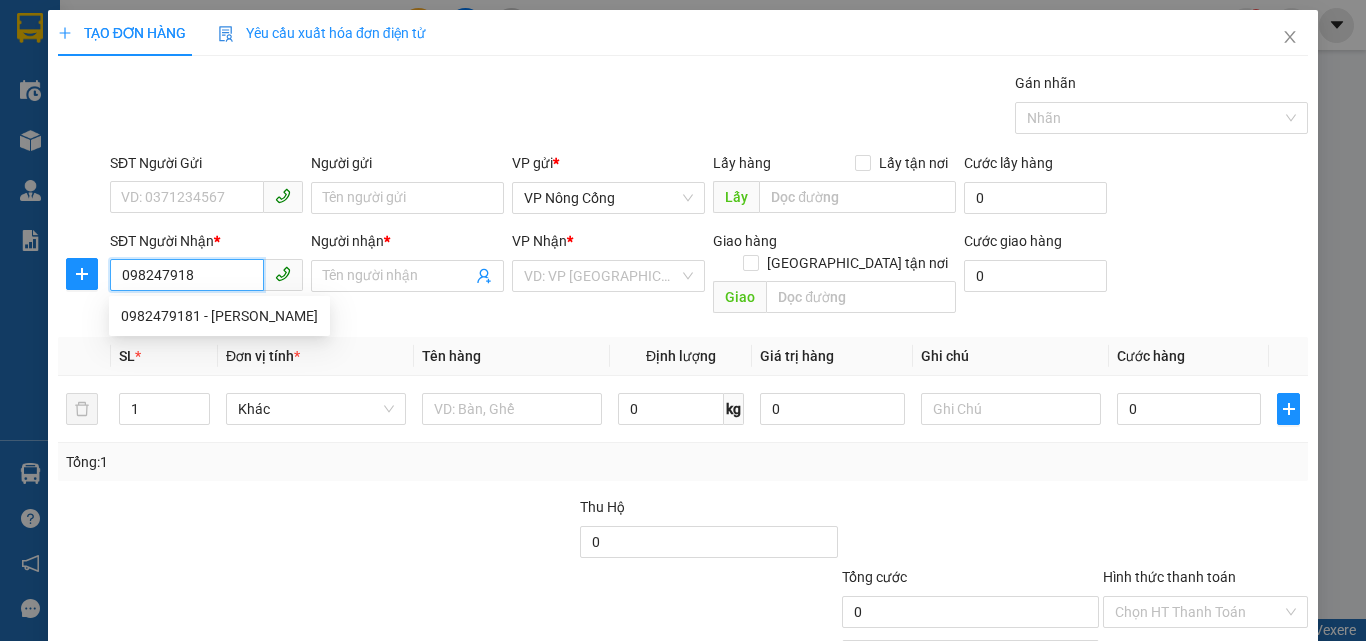 type on "0982479181" 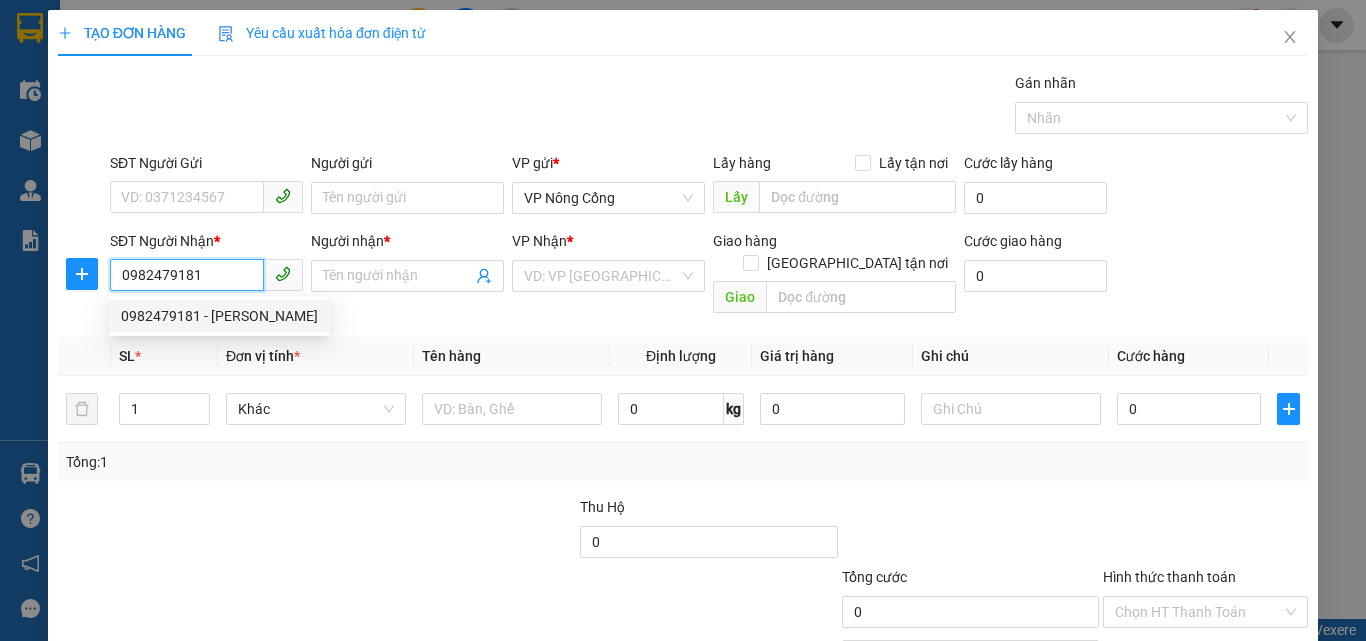 click on "0982479181 - TUẤN THANH" at bounding box center [219, 316] 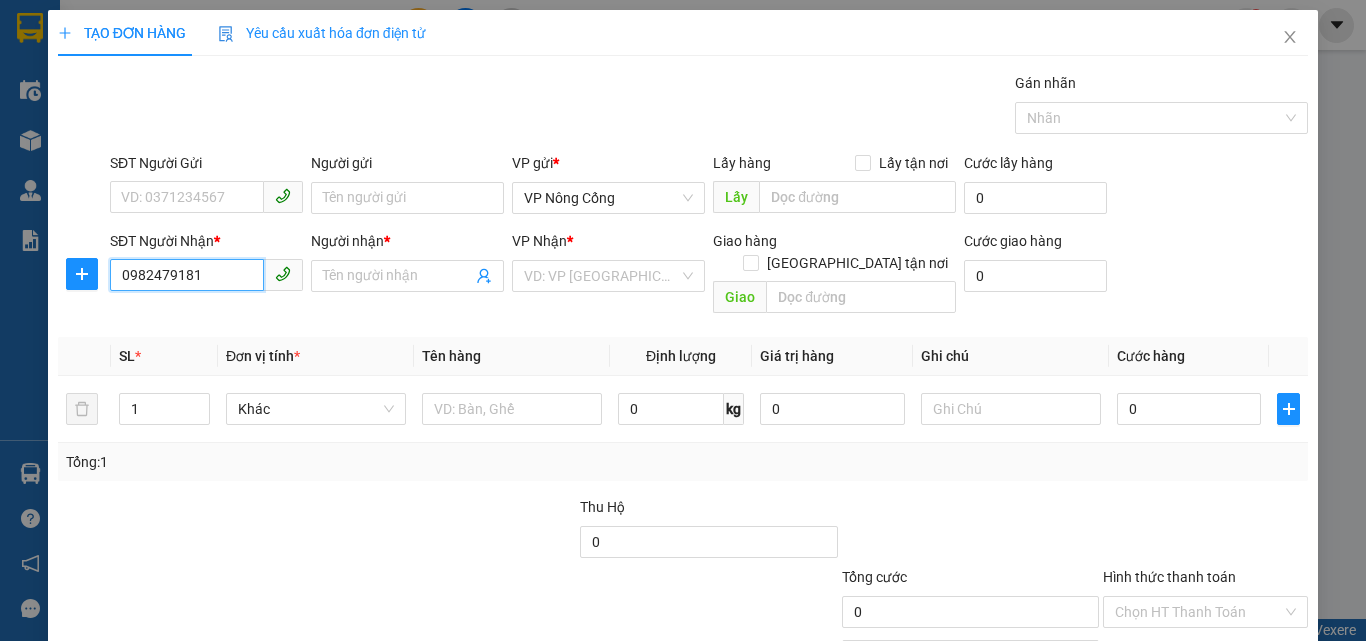 type on "TUẤN THANH" 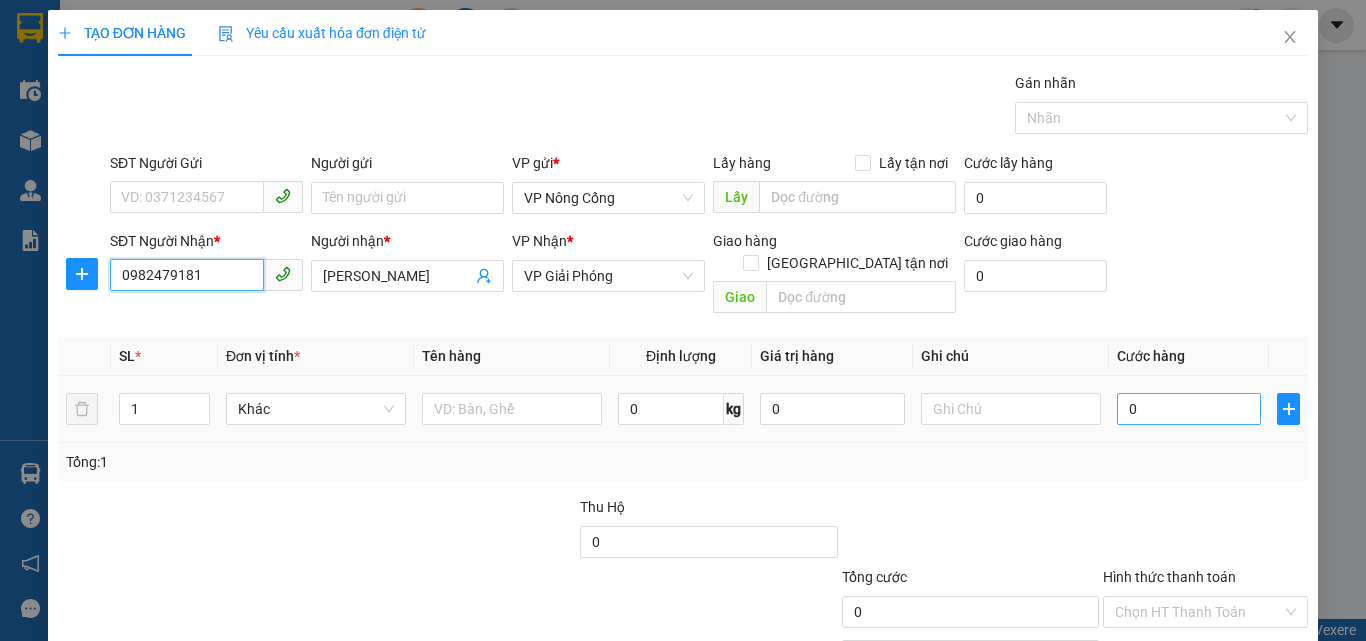 type on "0982479181" 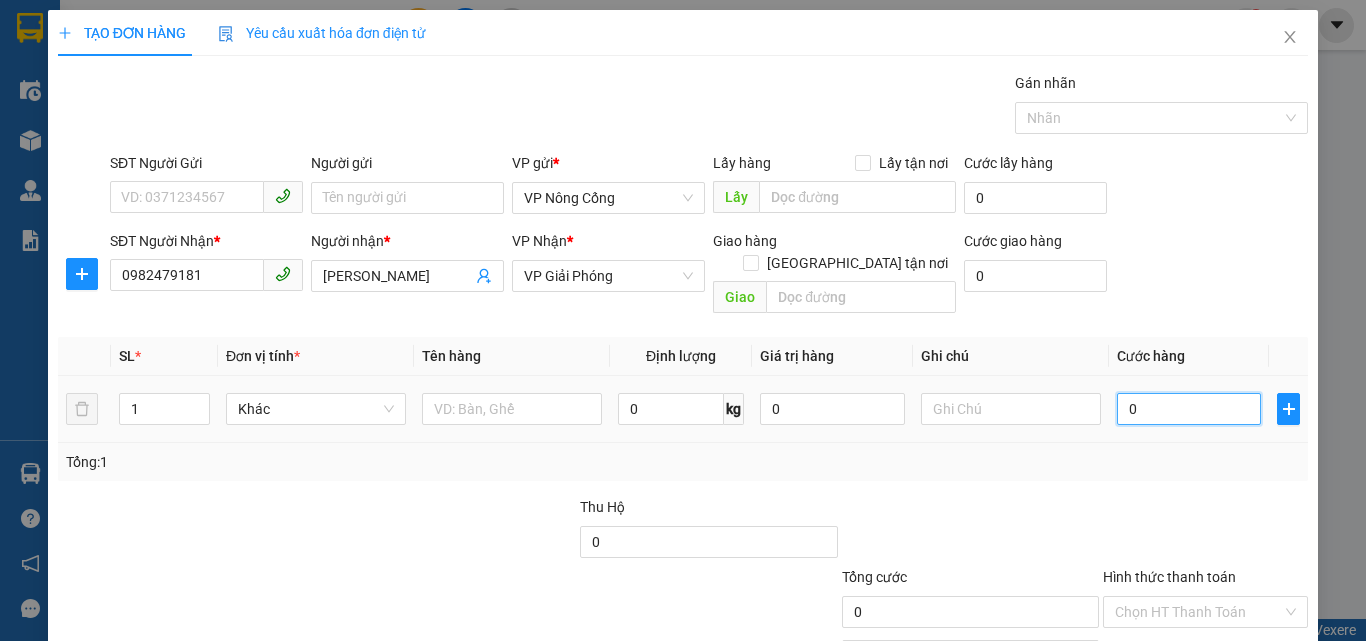 click on "0" at bounding box center [1189, 409] 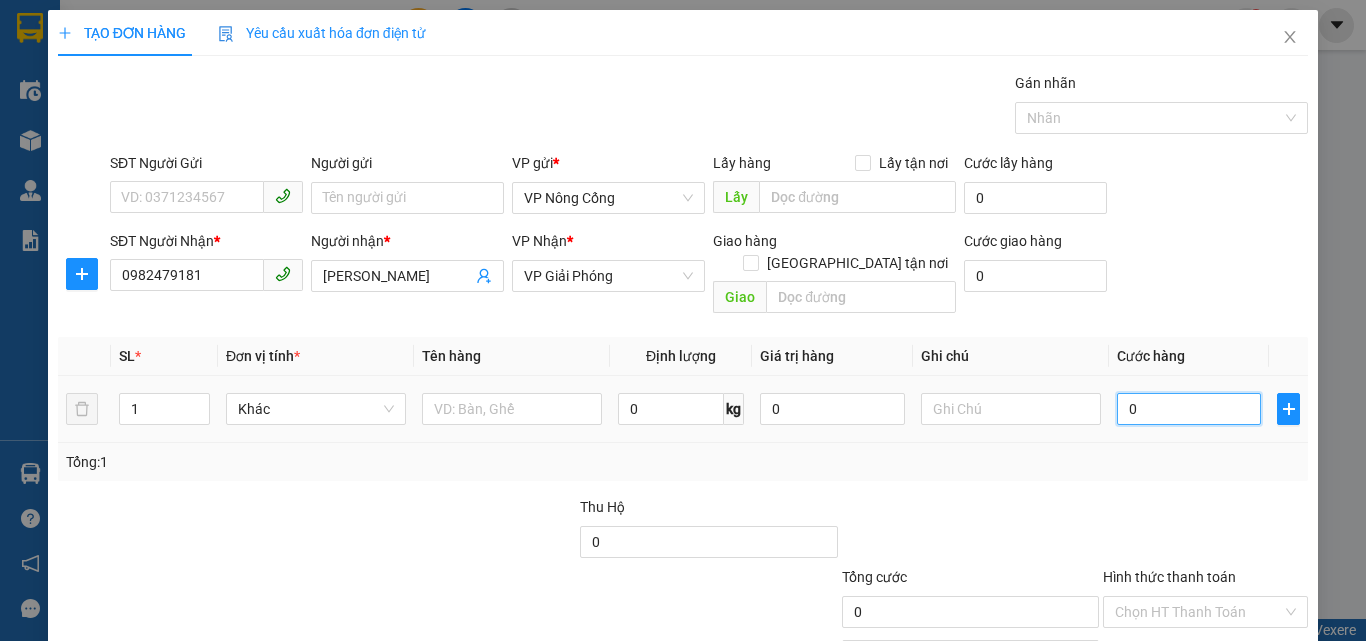 type on "5" 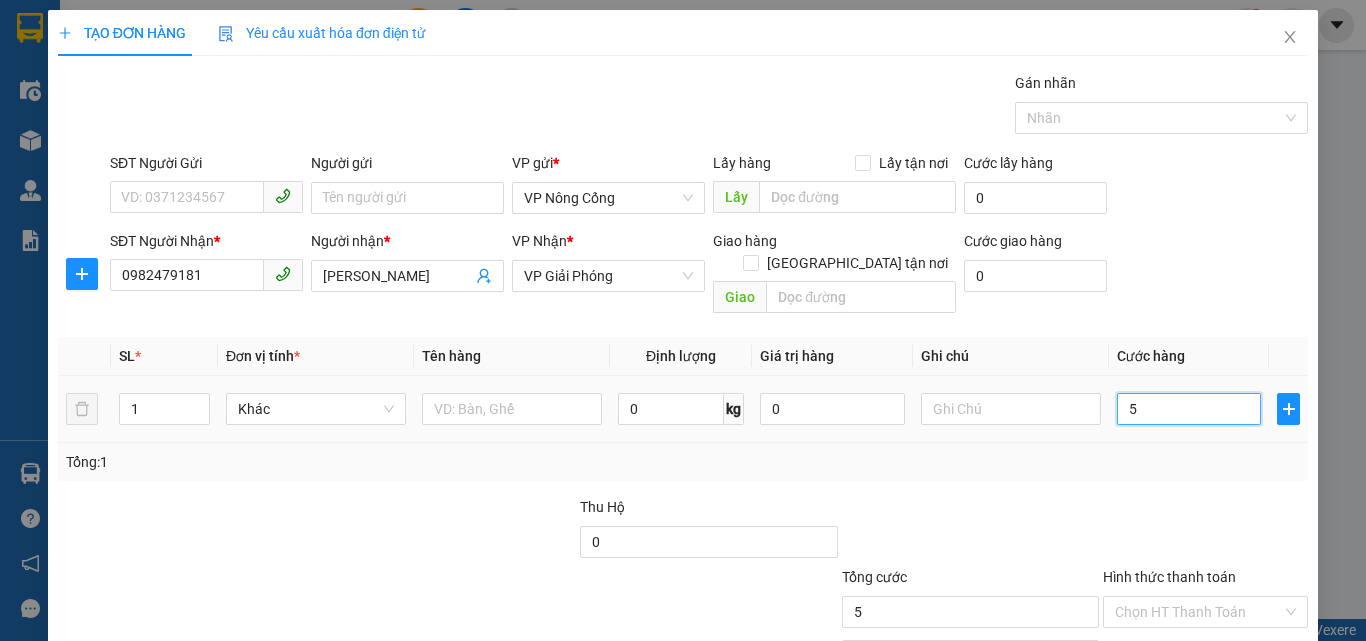 type on "50" 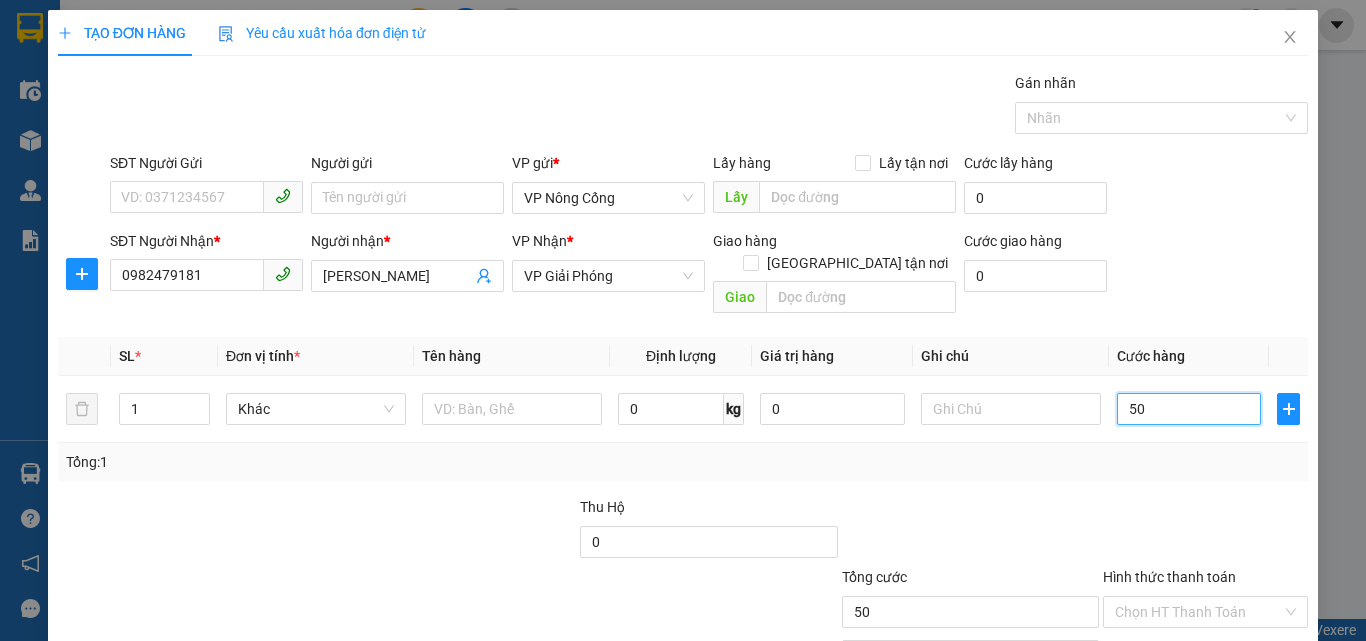 scroll, scrollTop: 99, scrollLeft: 0, axis: vertical 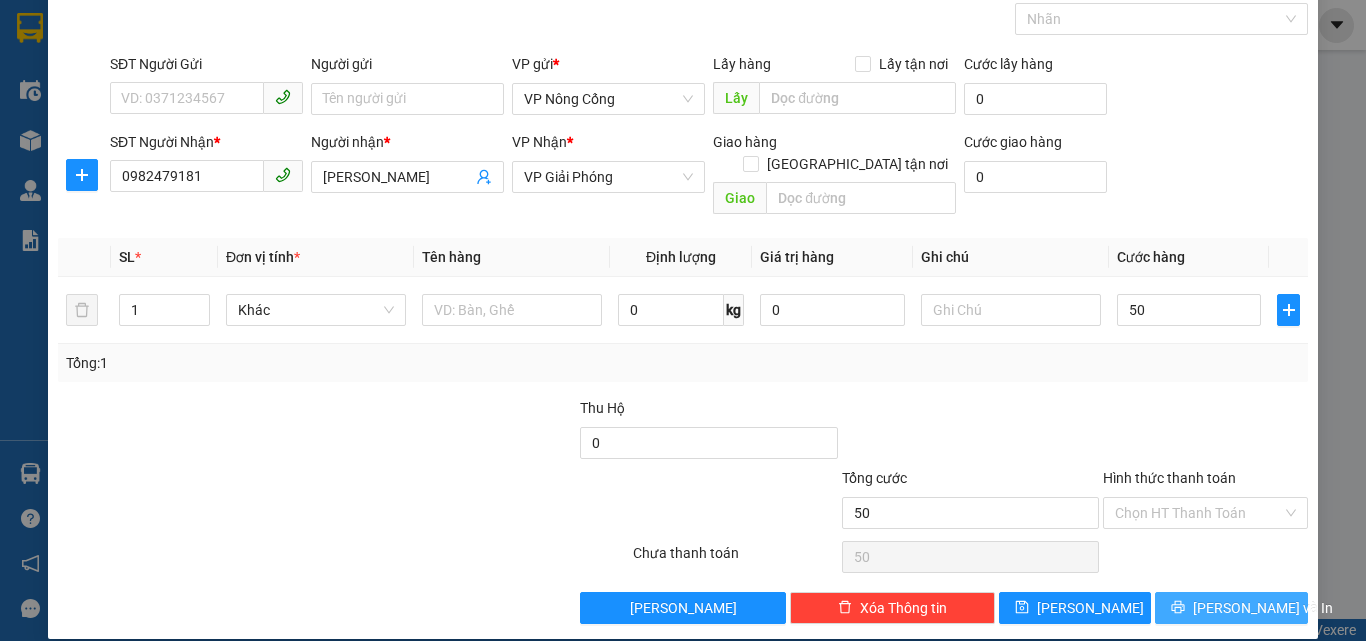 type on "50.000" 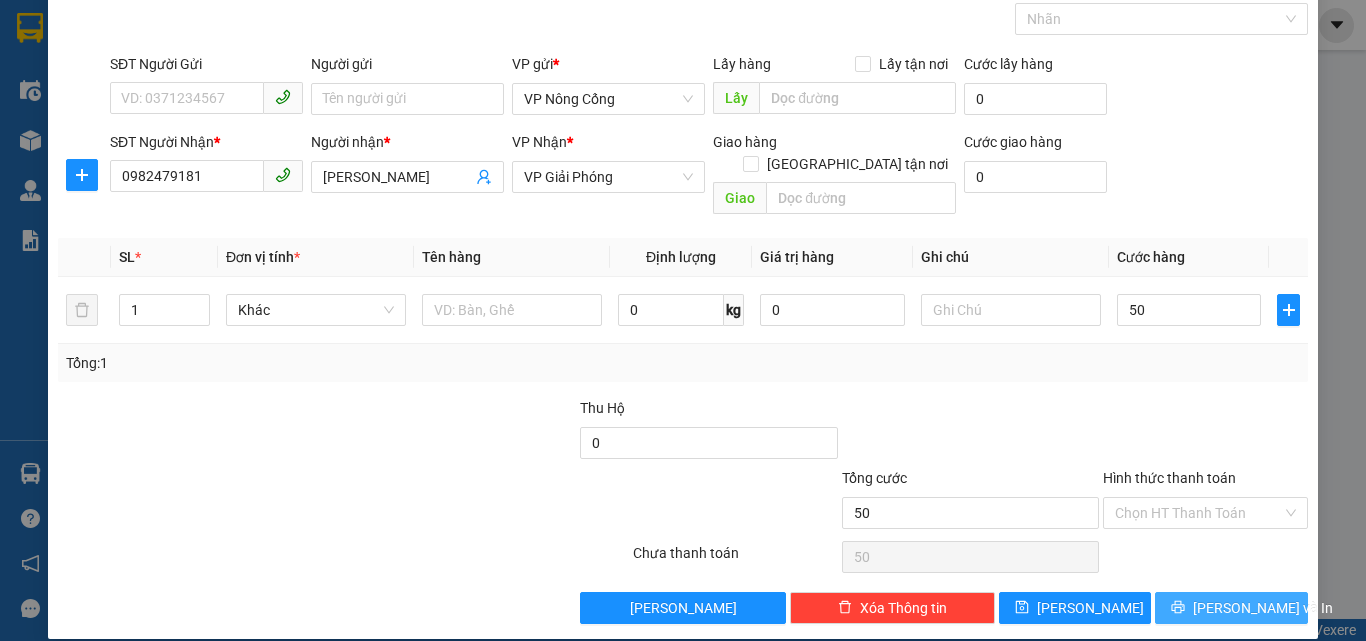 type on "50.000" 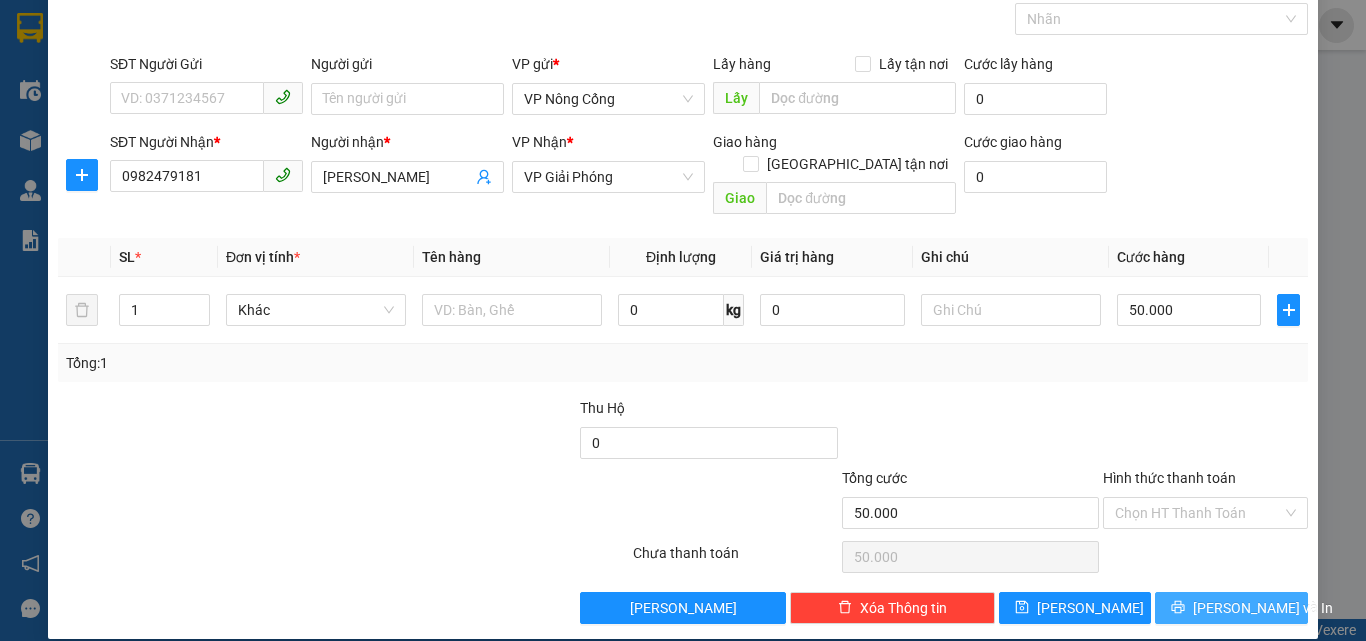 click on "Lưu và In" at bounding box center (1263, 608) 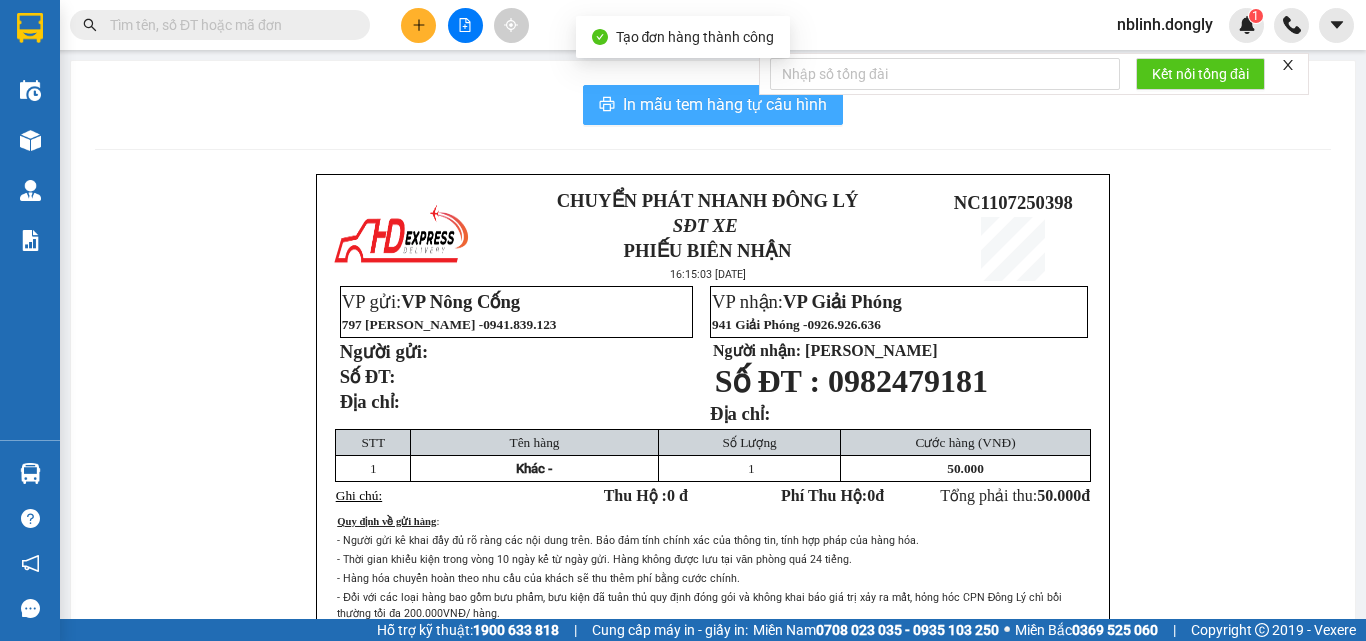 click on "In mẫu tem hàng tự cấu hình" at bounding box center [725, 104] 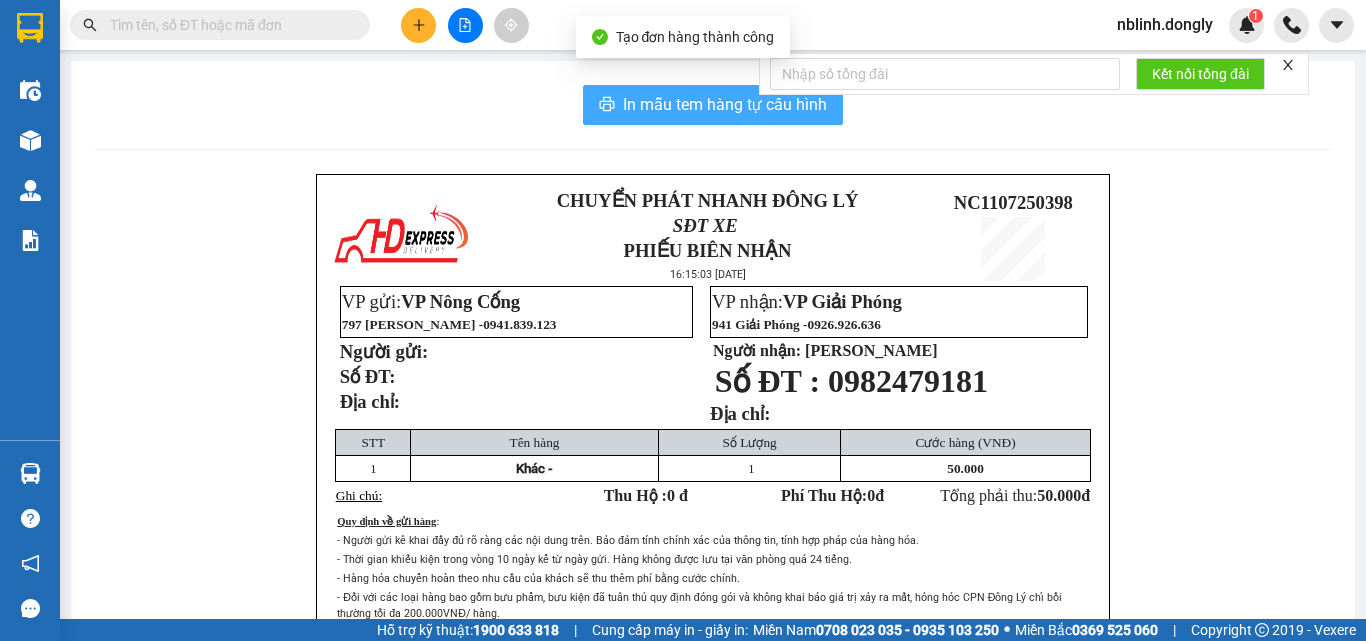 scroll, scrollTop: 0, scrollLeft: 0, axis: both 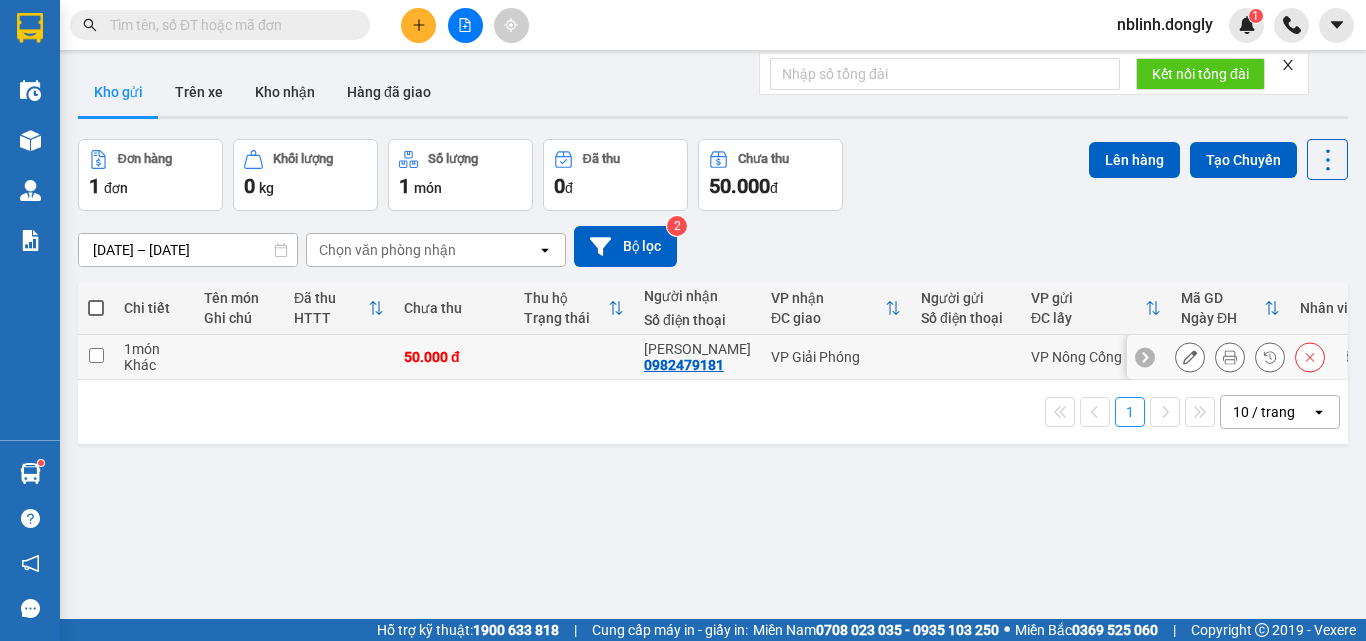 click at bounding box center (96, 355) 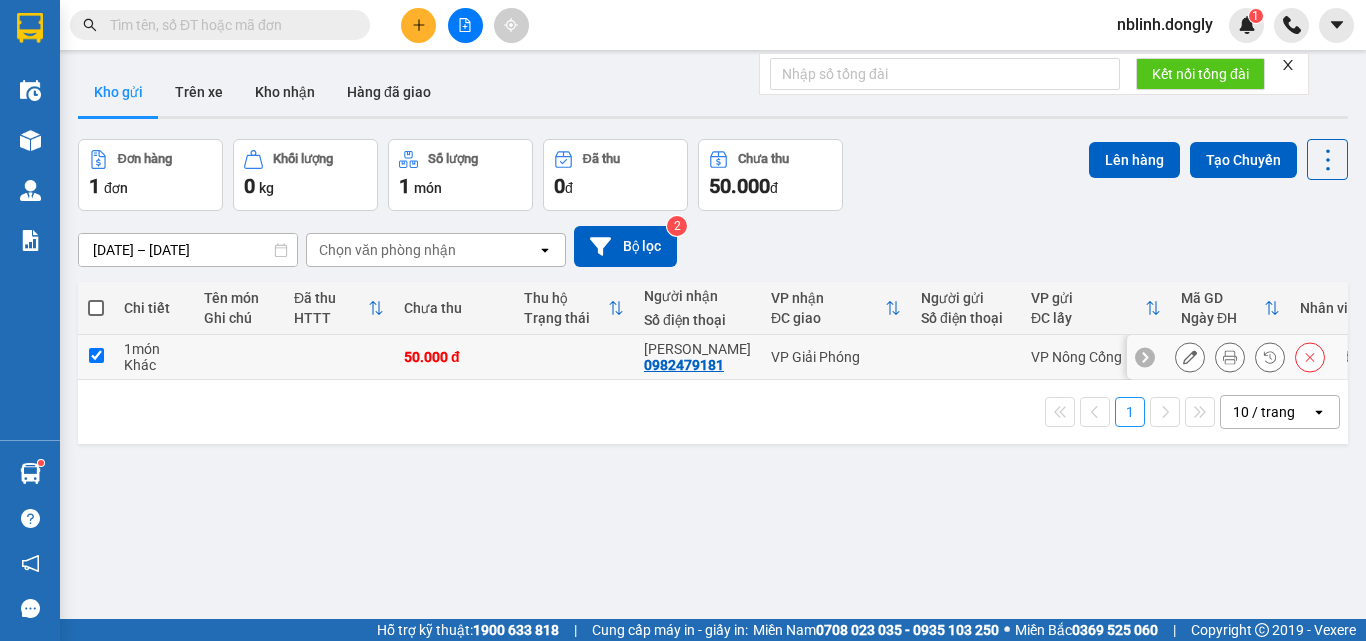 checkbox on "true" 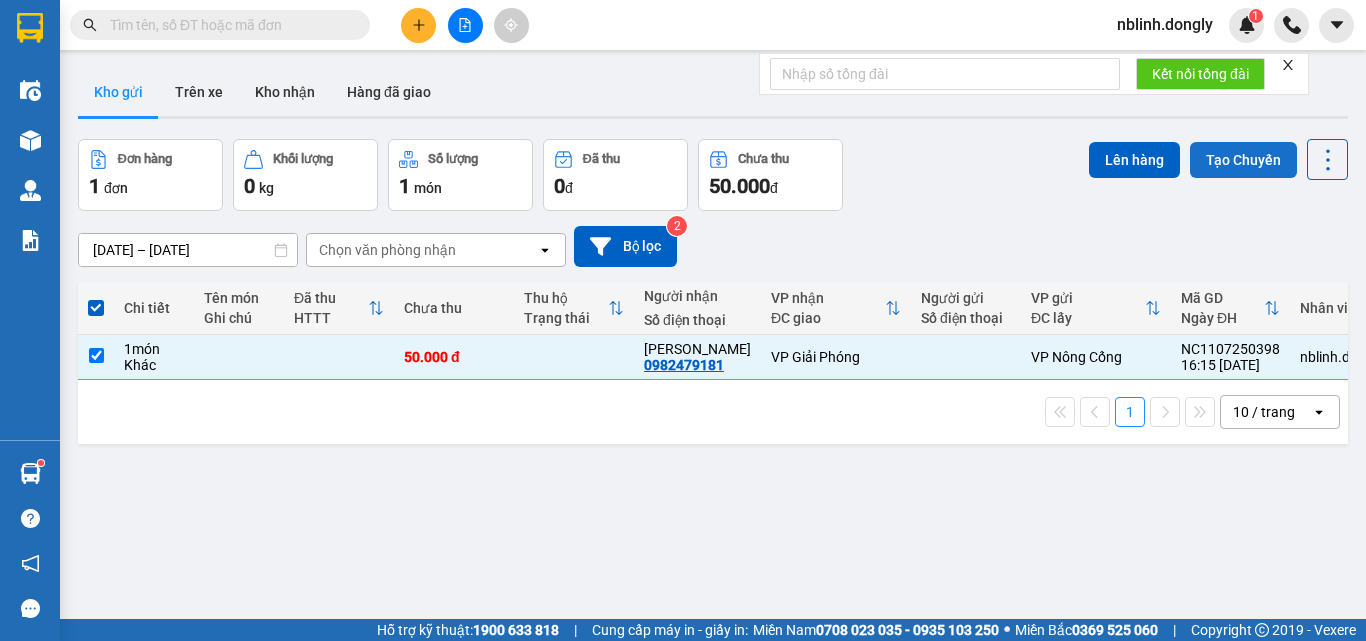 click on "Tạo Chuyến" at bounding box center (1243, 160) 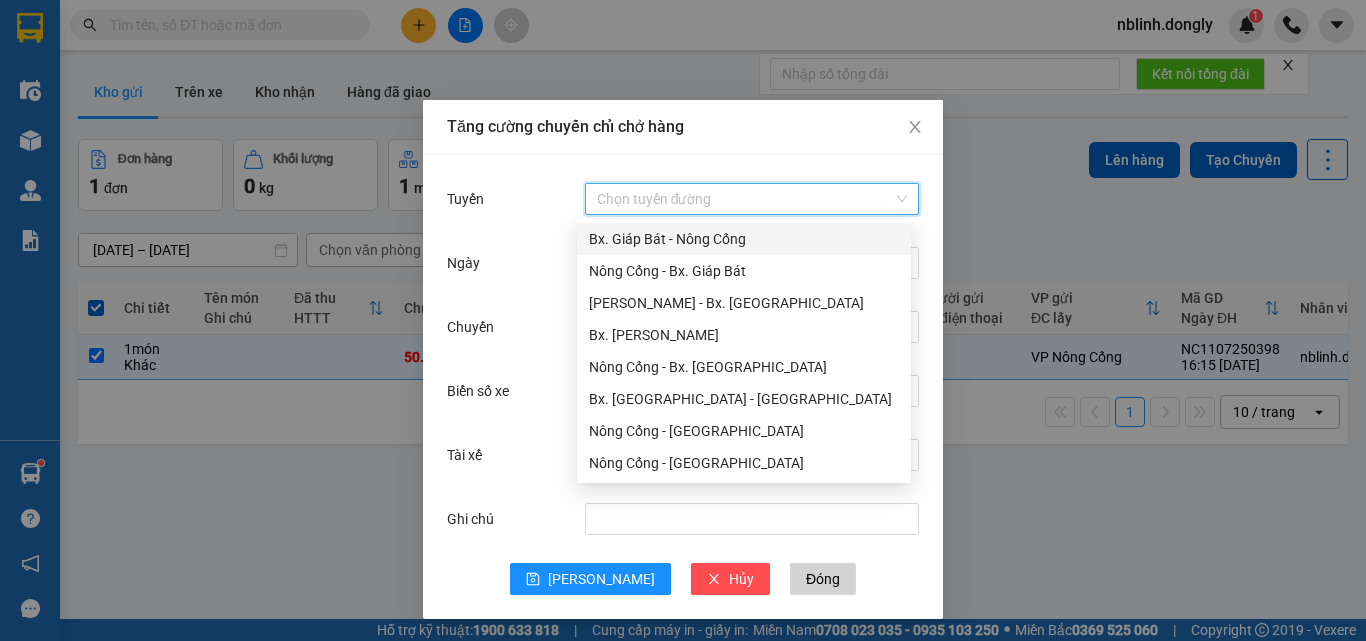 click on "Tuyến" at bounding box center [745, 199] 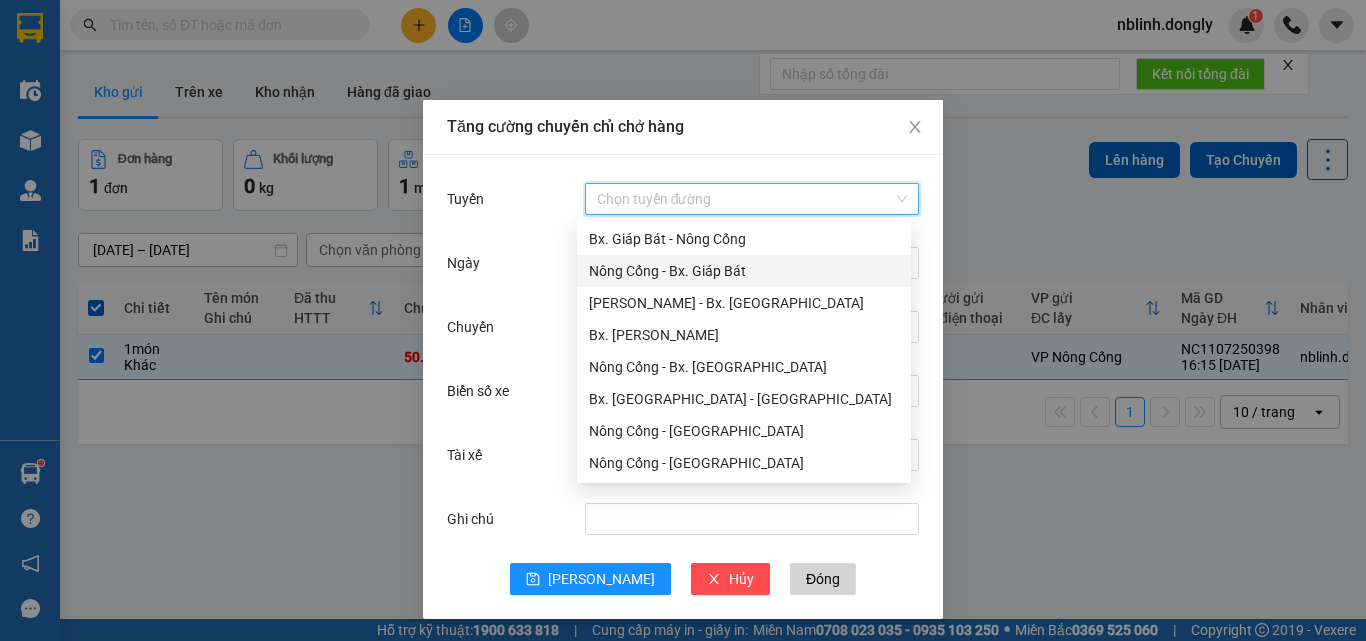 click on "Nông Cống - Bx. Giáp Bát" at bounding box center [744, 271] 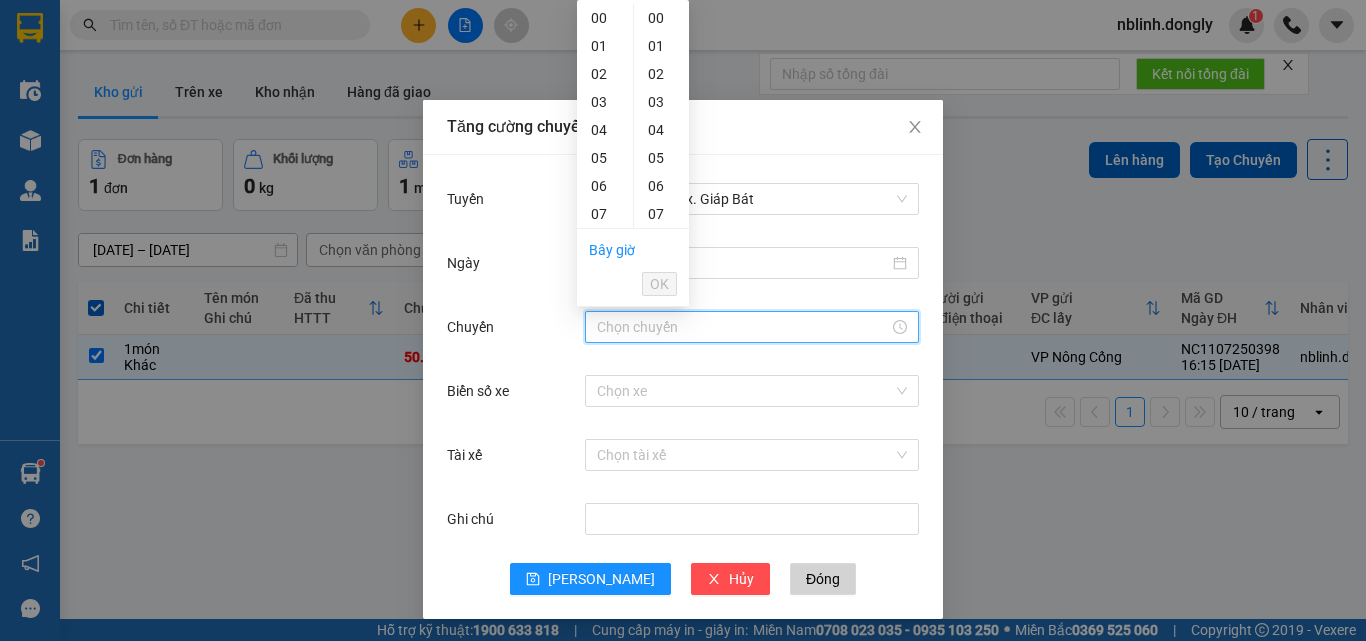 click on "Chuyến" at bounding box center [743, 327] 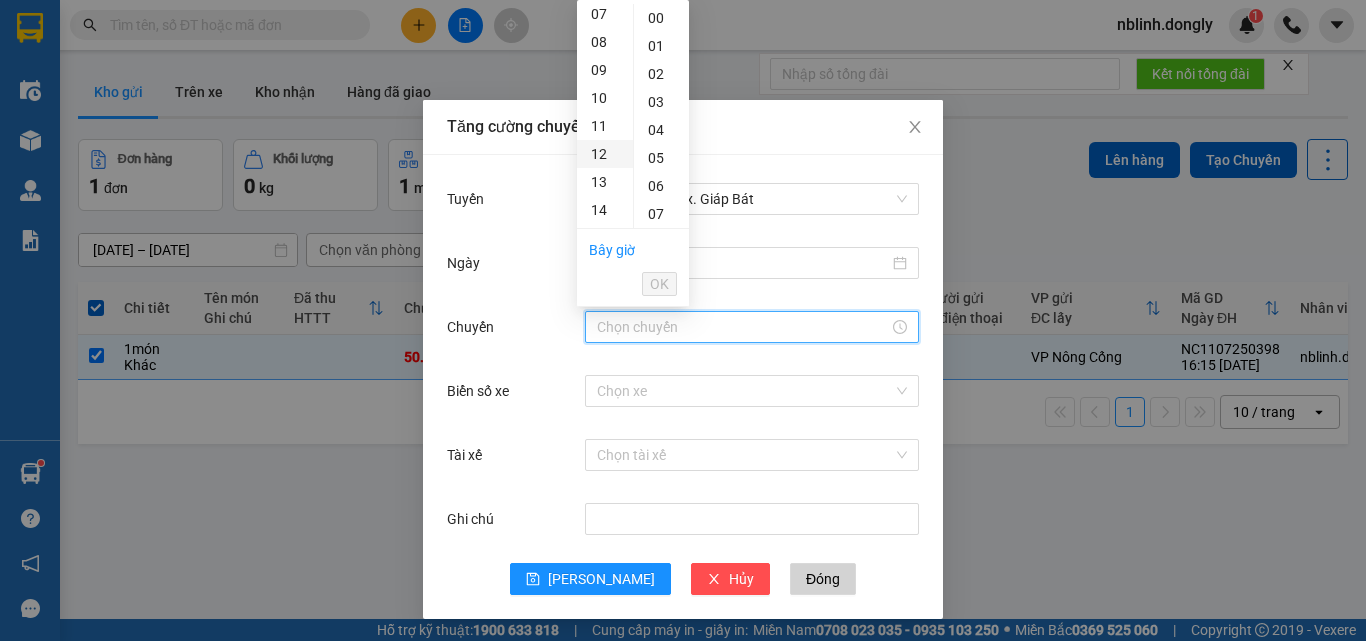 scroll, scrollTop: 300, scrollLeft: 0, axis: vertical 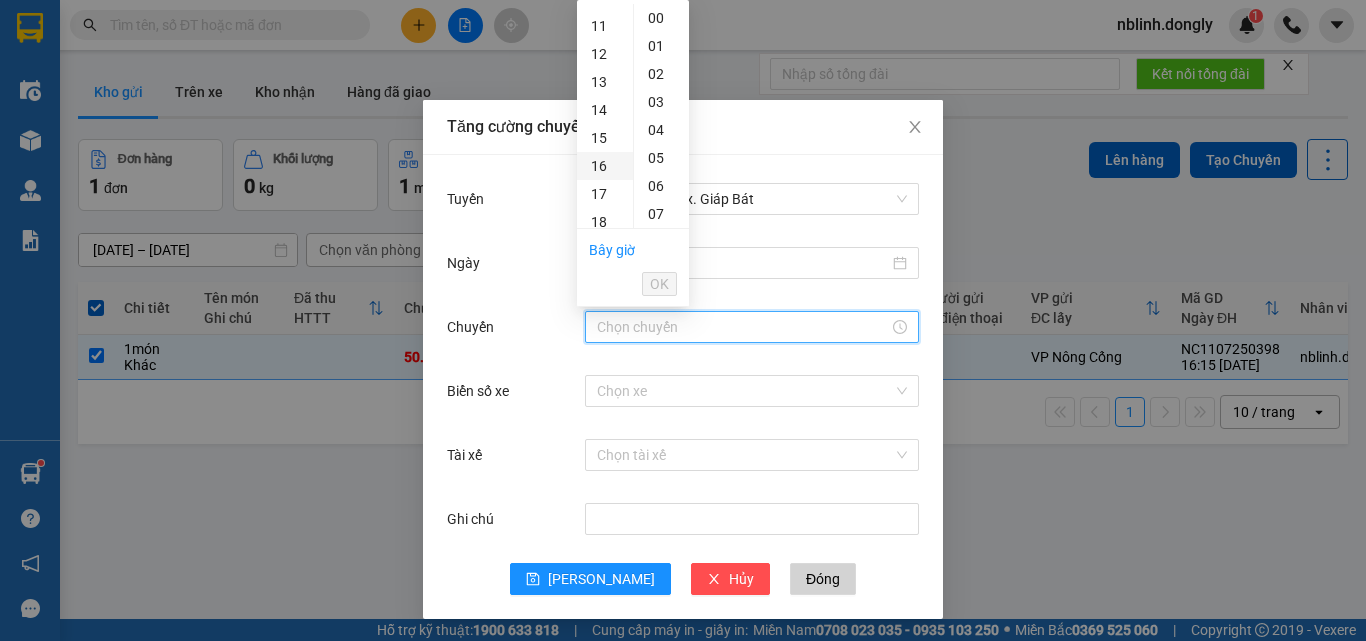 click on "16" at bounding box center (605, 166) 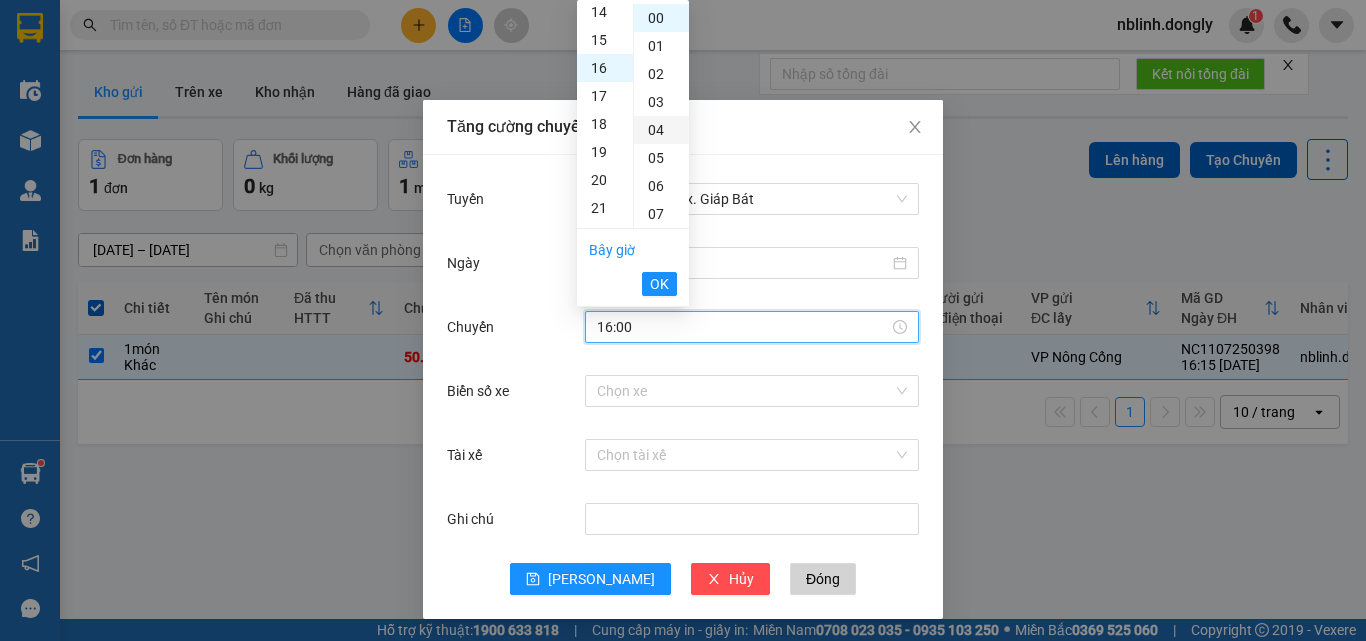 scroll, scrollTop: 448, scrollLeft: 0, axis: vertical 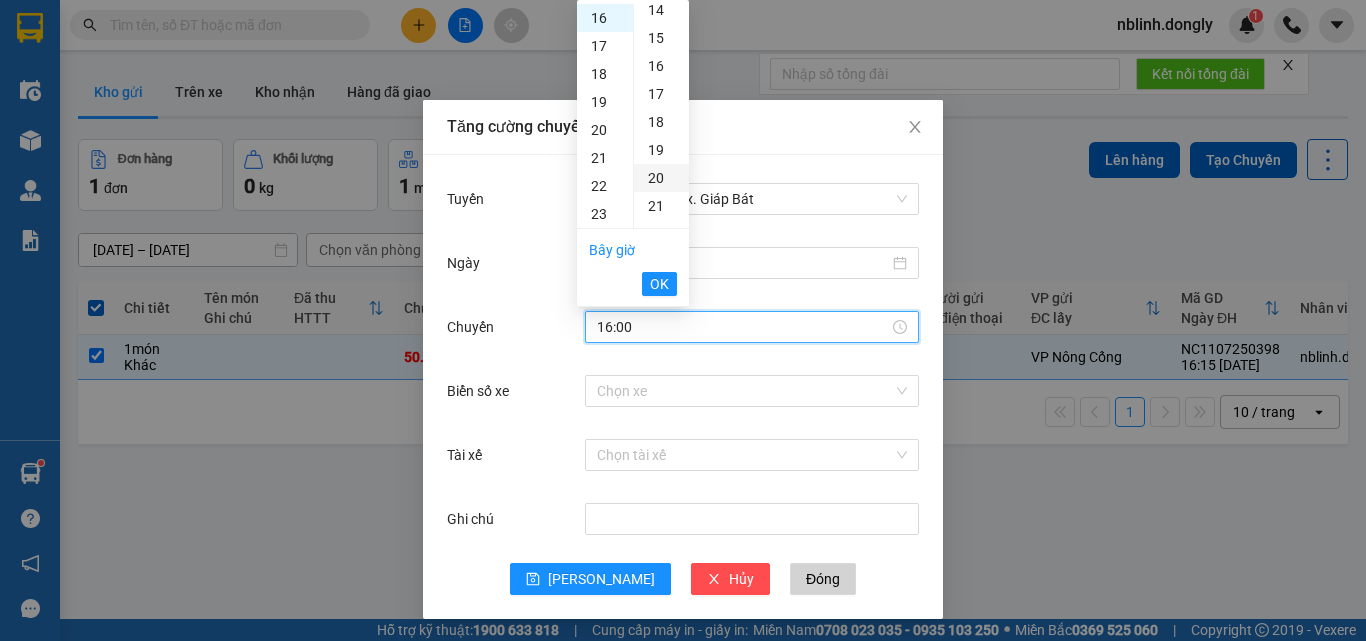click on "20" at bounding box center (661, 178) 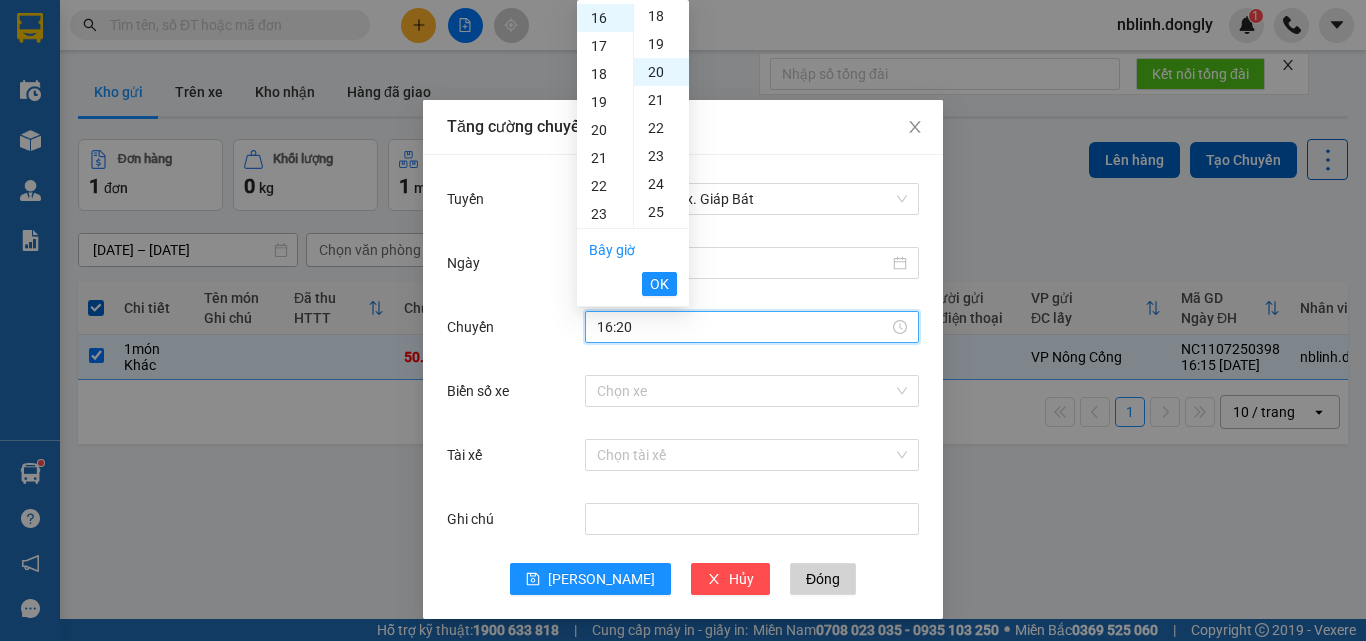 scroll, scrollTop: 560, scrollLeft: 0, axis: vertical 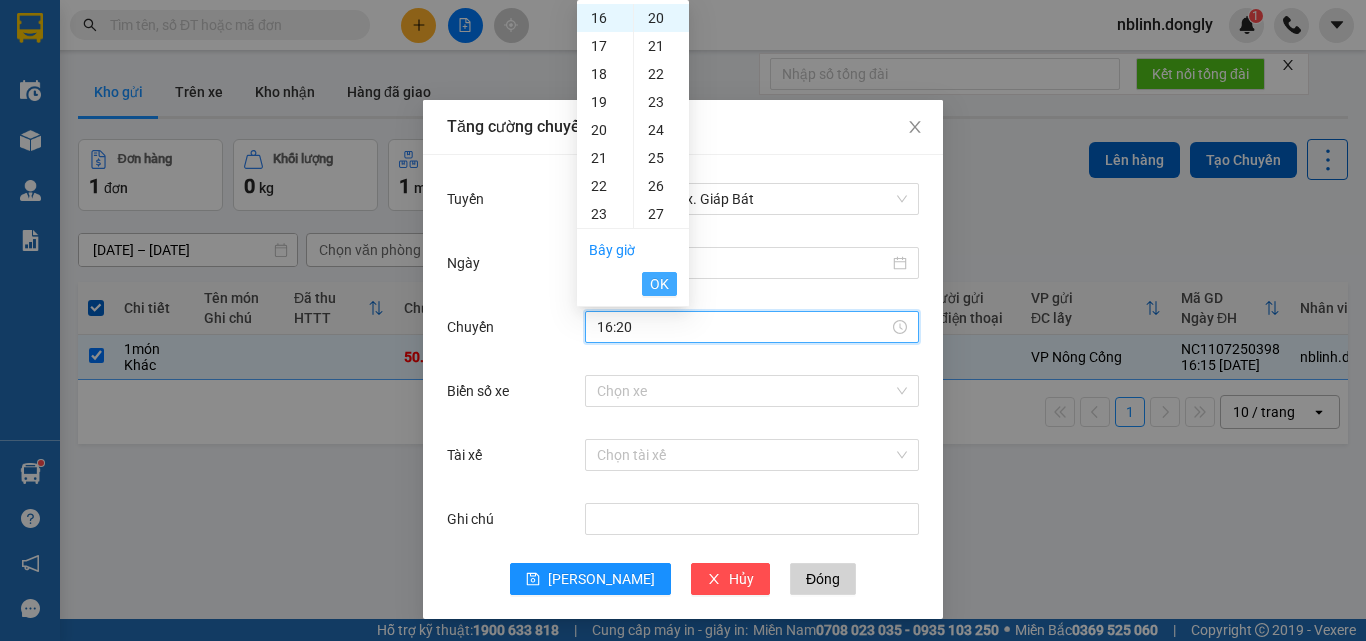 click on "OK" at bounding box center (659, 284) 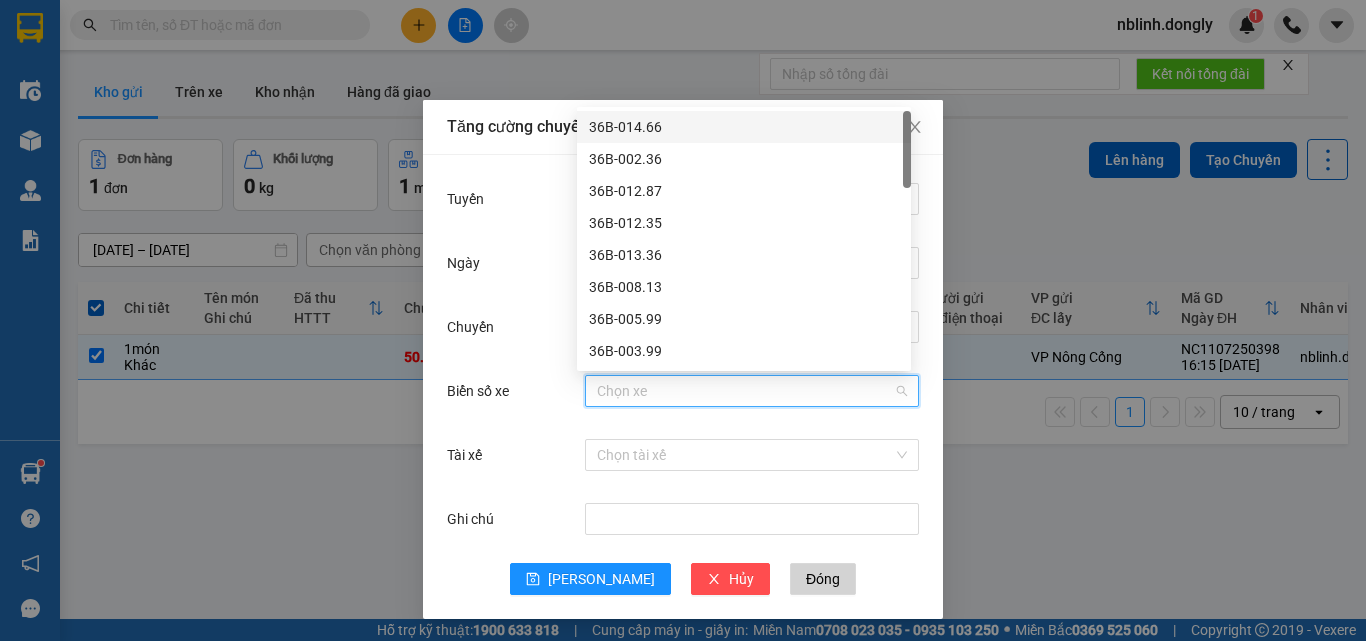 click on "Biển số xe" at bounding box center [745, 391] 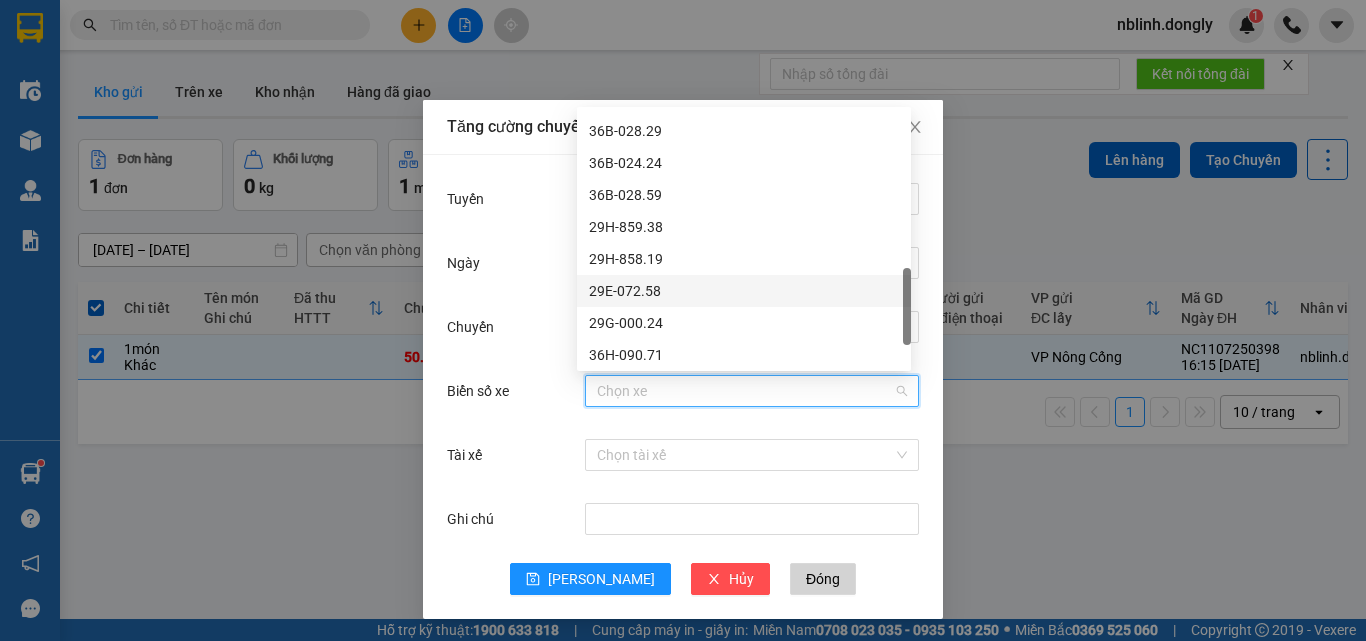 scroll, scrollTop: 600, scrollLeft: 0, axis: vertical 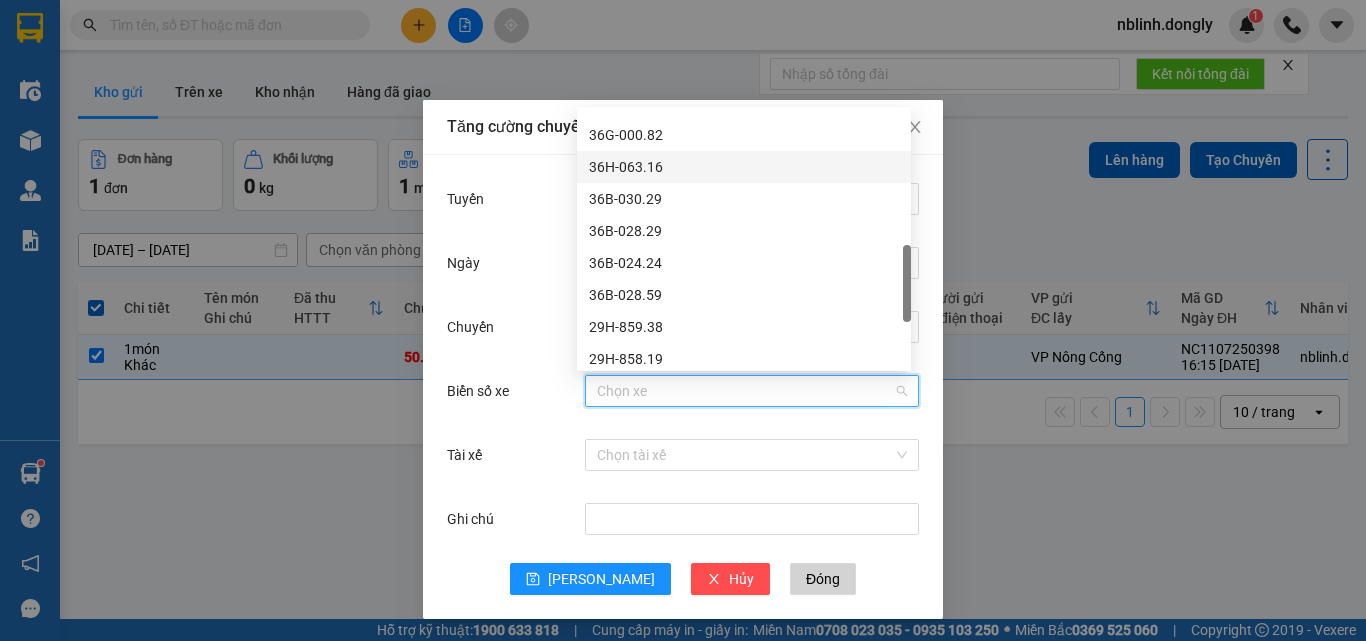 click on "36H-063.16" at bounding box center [744, 167] 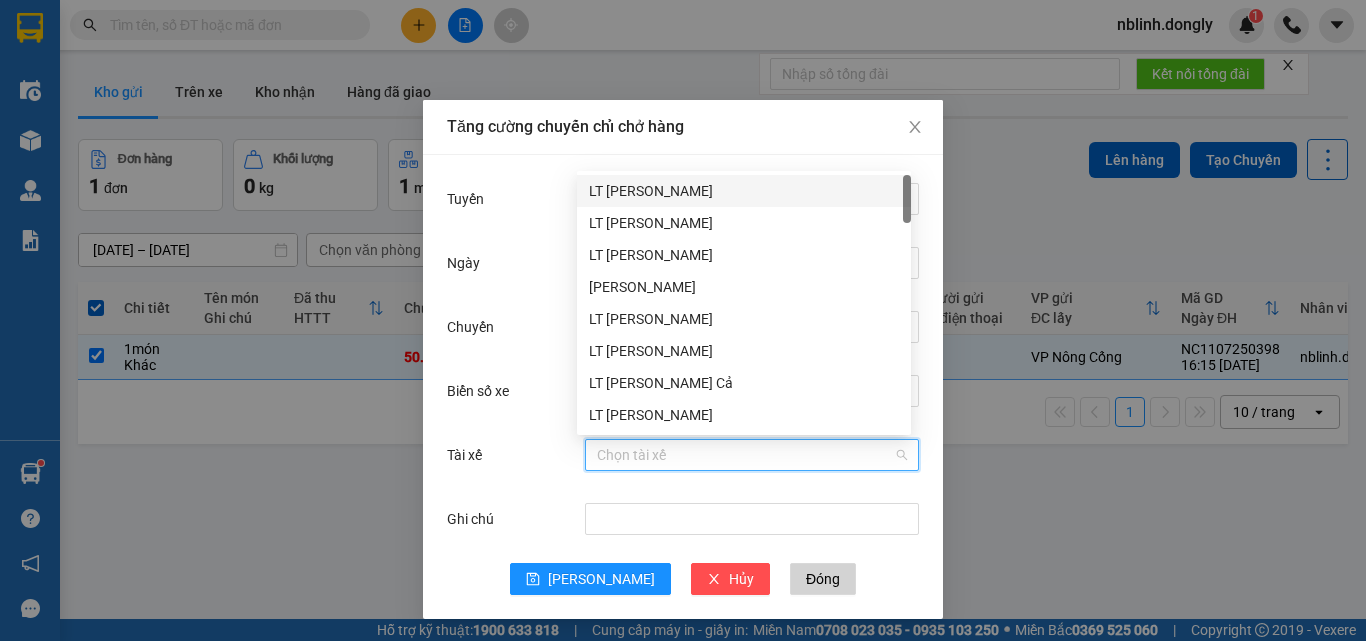 click on "Tài xế" at bounding box center (745, 455) 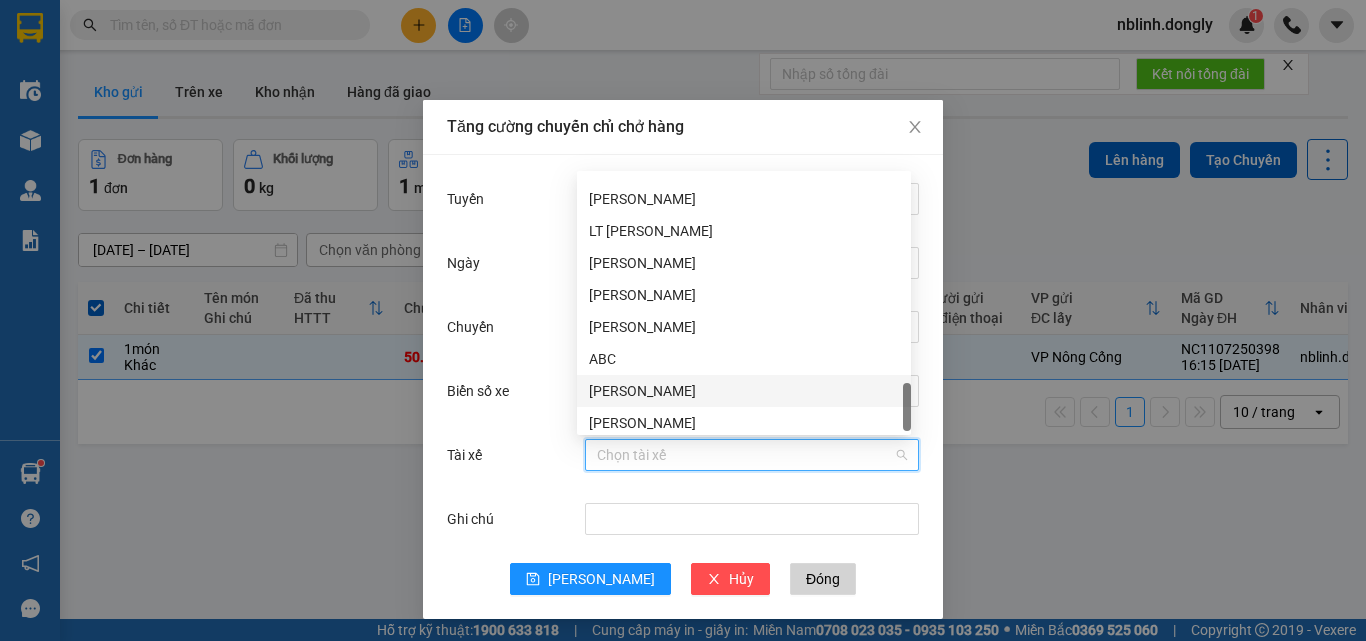 scroll, scrollTop: 1440, scrollLeft: 0, axis: vertical 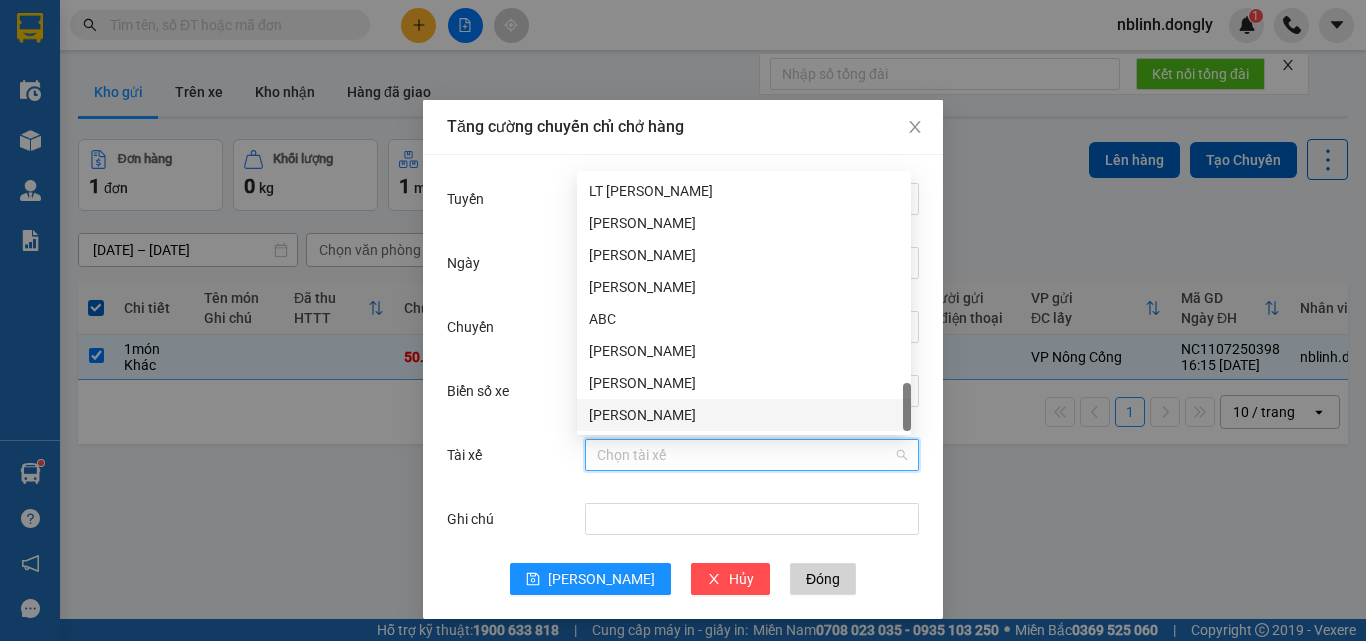 click on "Lê Bá Tài" at bounding box center [744, 415] 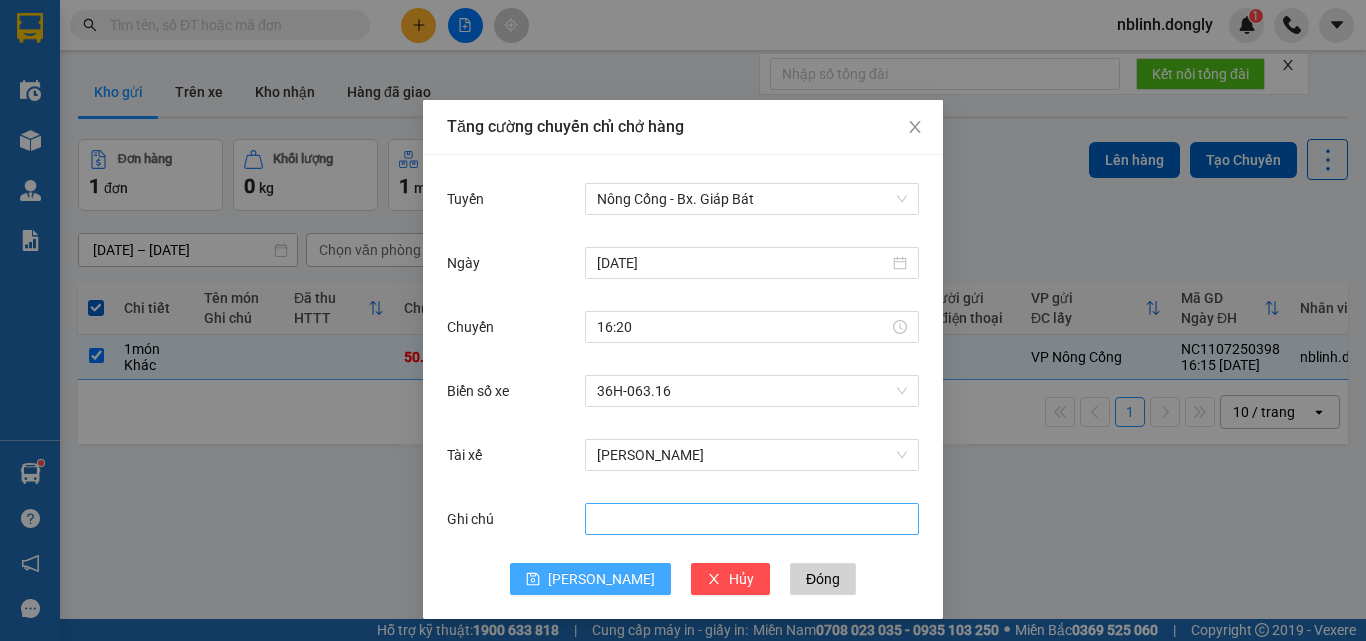 drag, startPoint x: 597, startPoint y: 573, endPoint x: 645, endPoint y: 513, distance: 76.837494 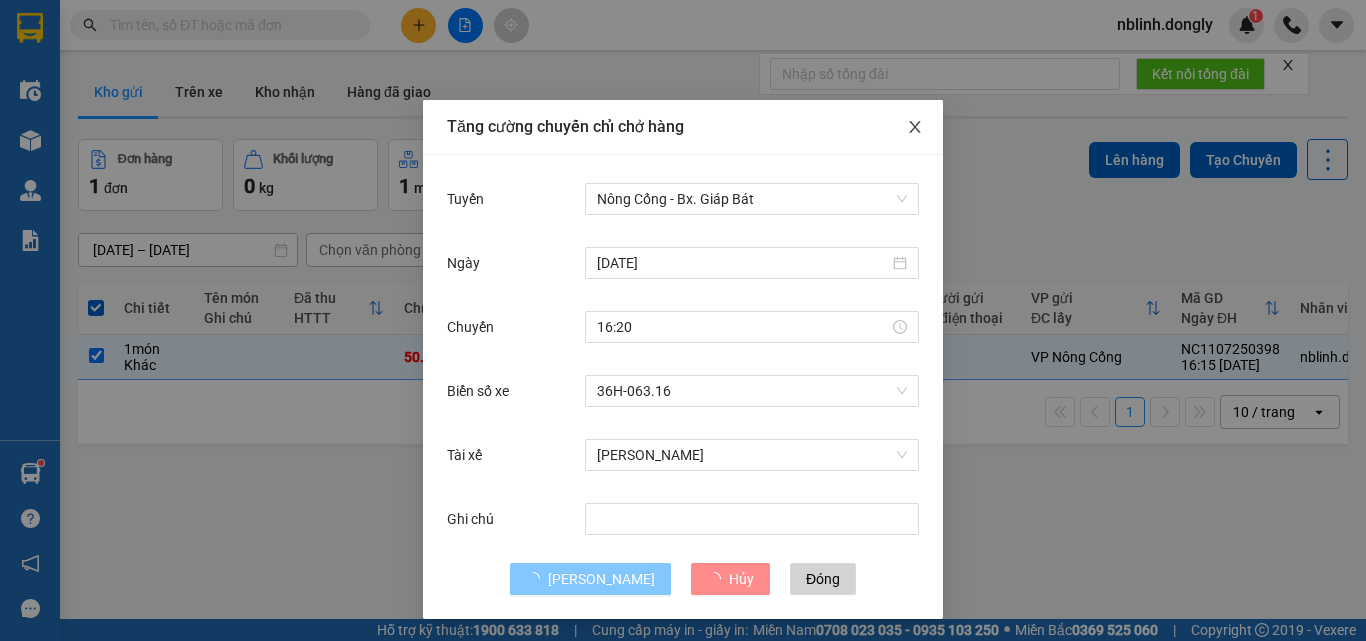type 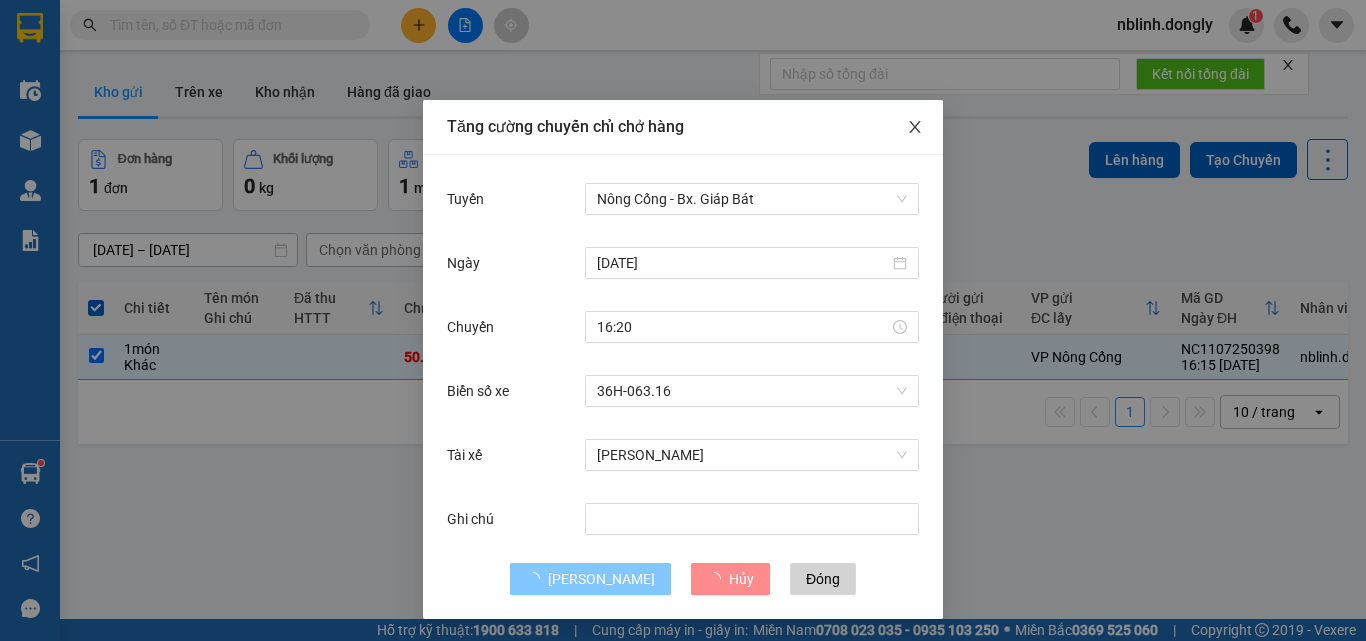 type 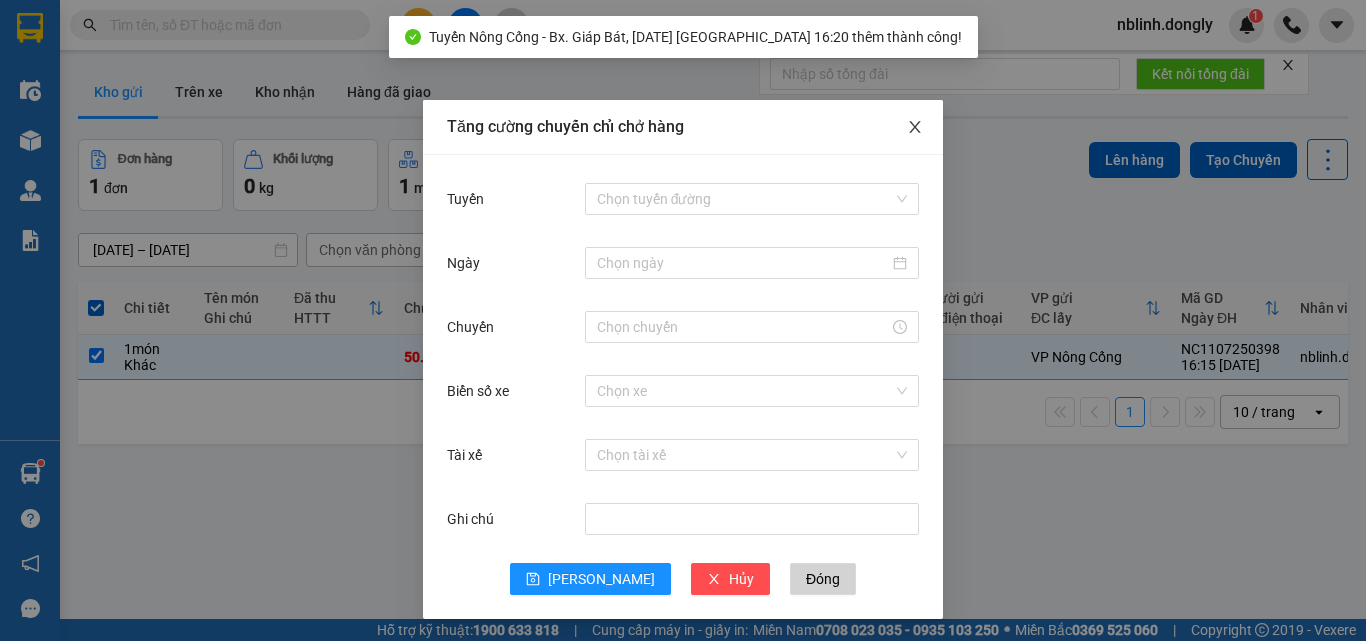 click 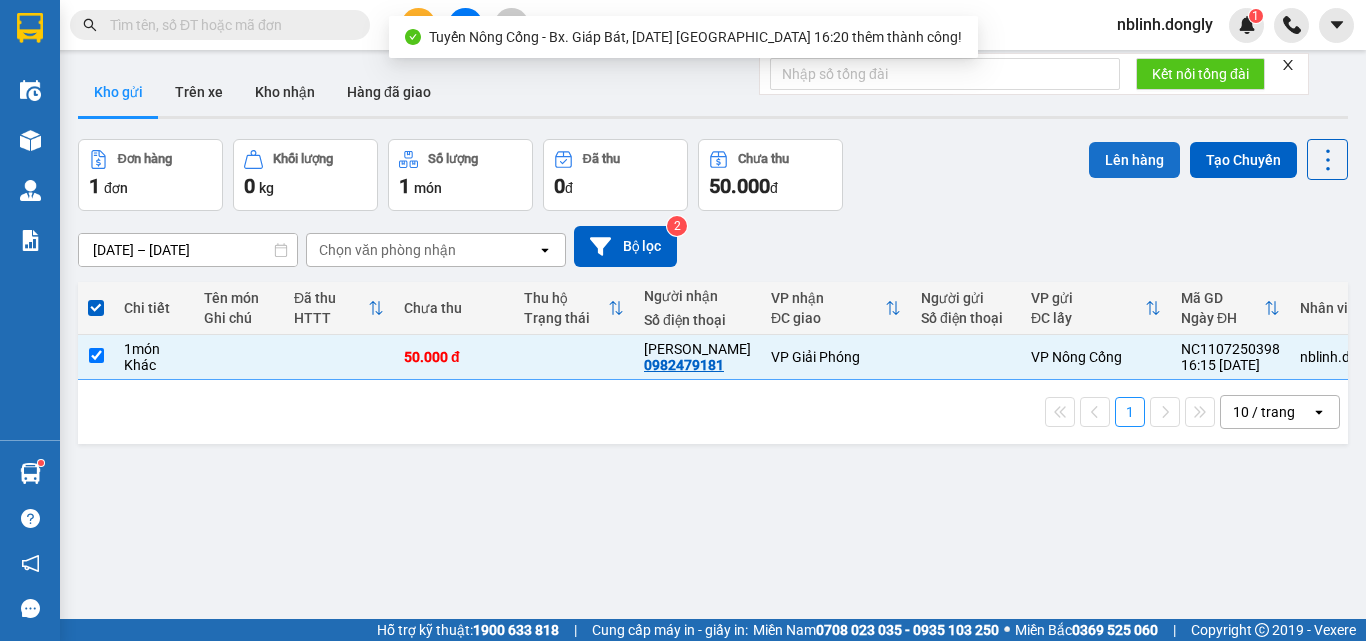 click on "Lên hàng" at bounding box center [1134, 160] 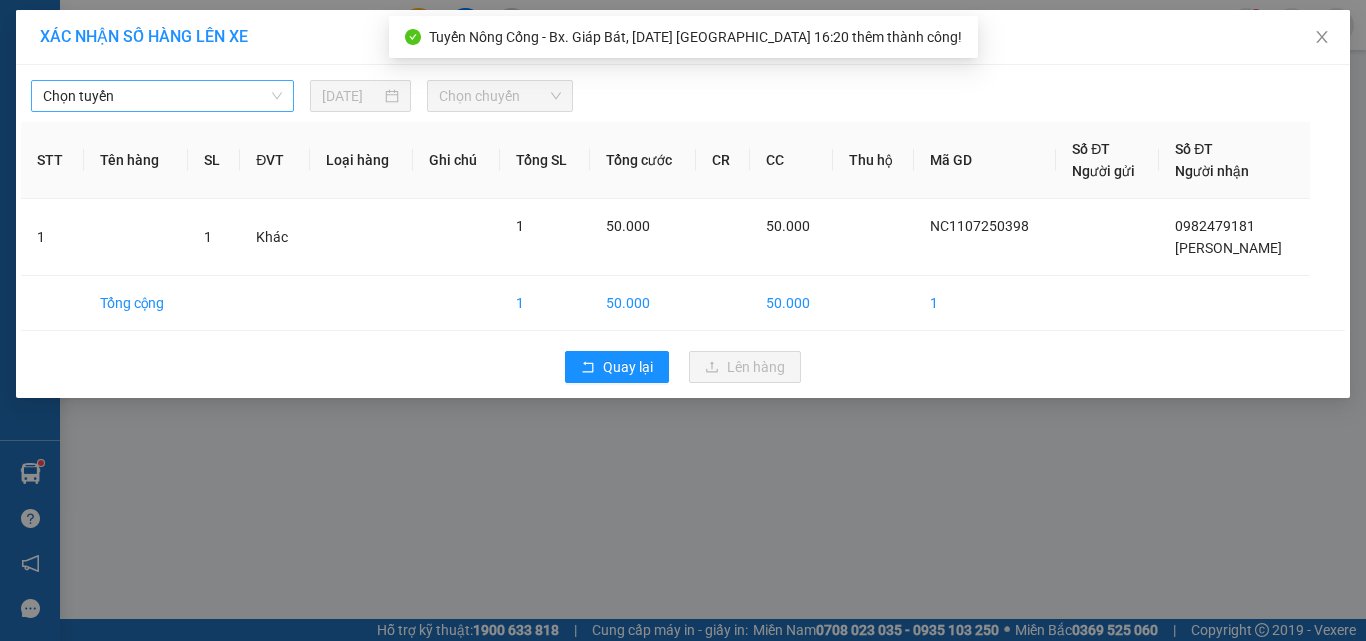 click on "Chọn tuyến" at bounding box center [162, 96] 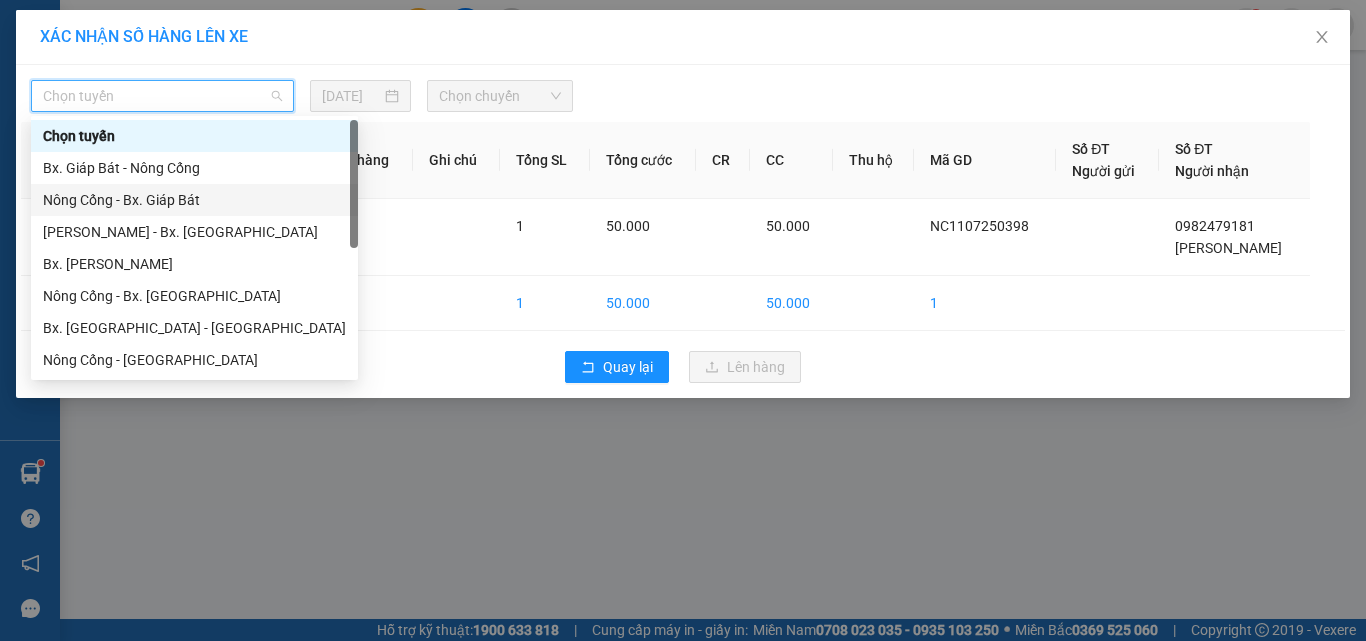 click on "Nông Cống - Bx. Giáp Bát" at bounding box center [194, 200] 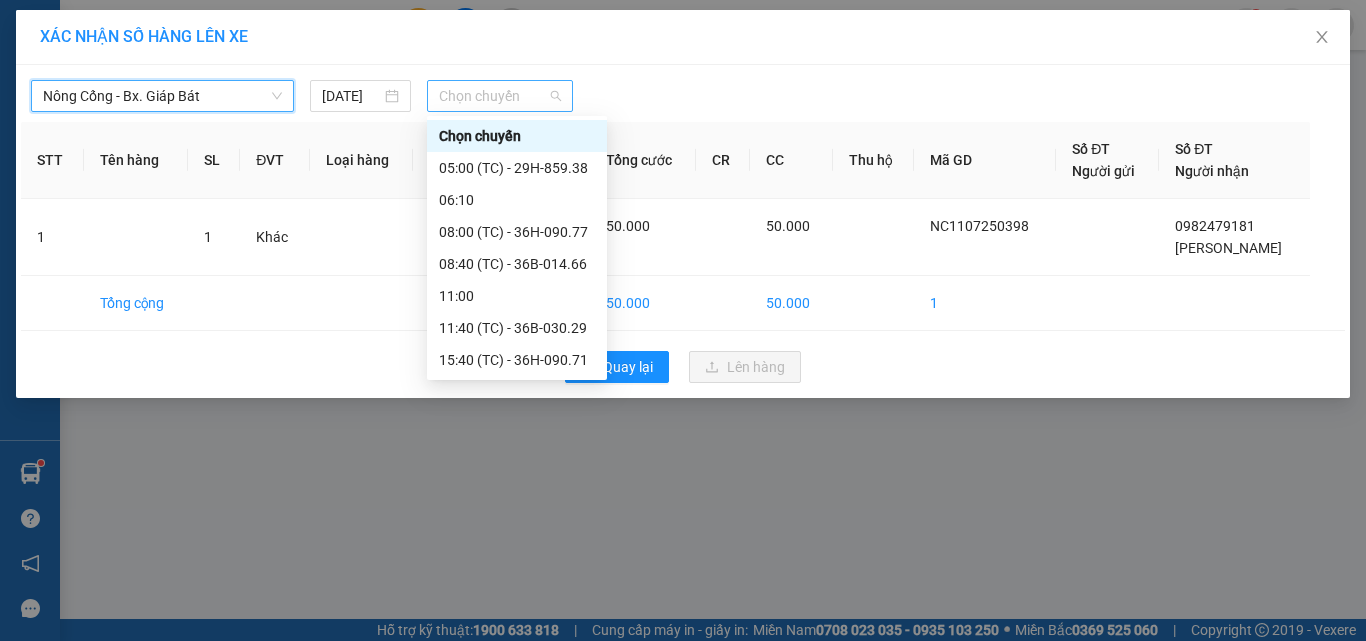 click on "Chọn chuyến" at bounding box center [500, 96] 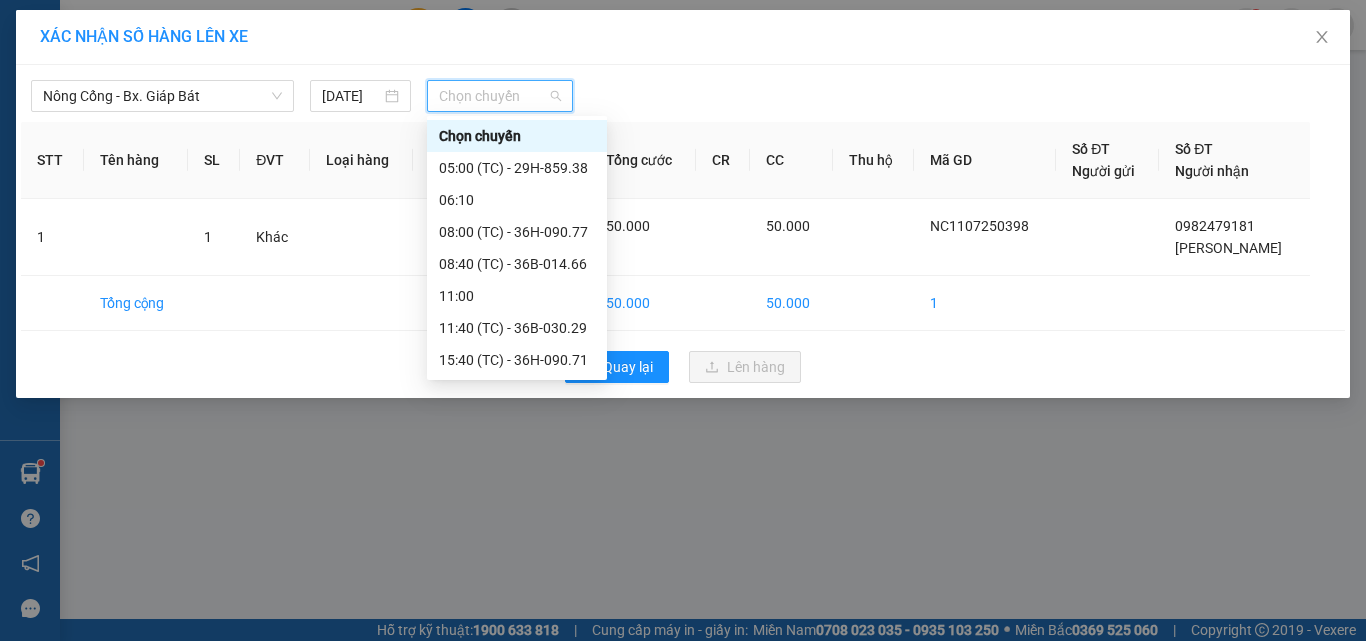 scroll, scrollTop: 32, scrollLeft: 0, axis: vertical 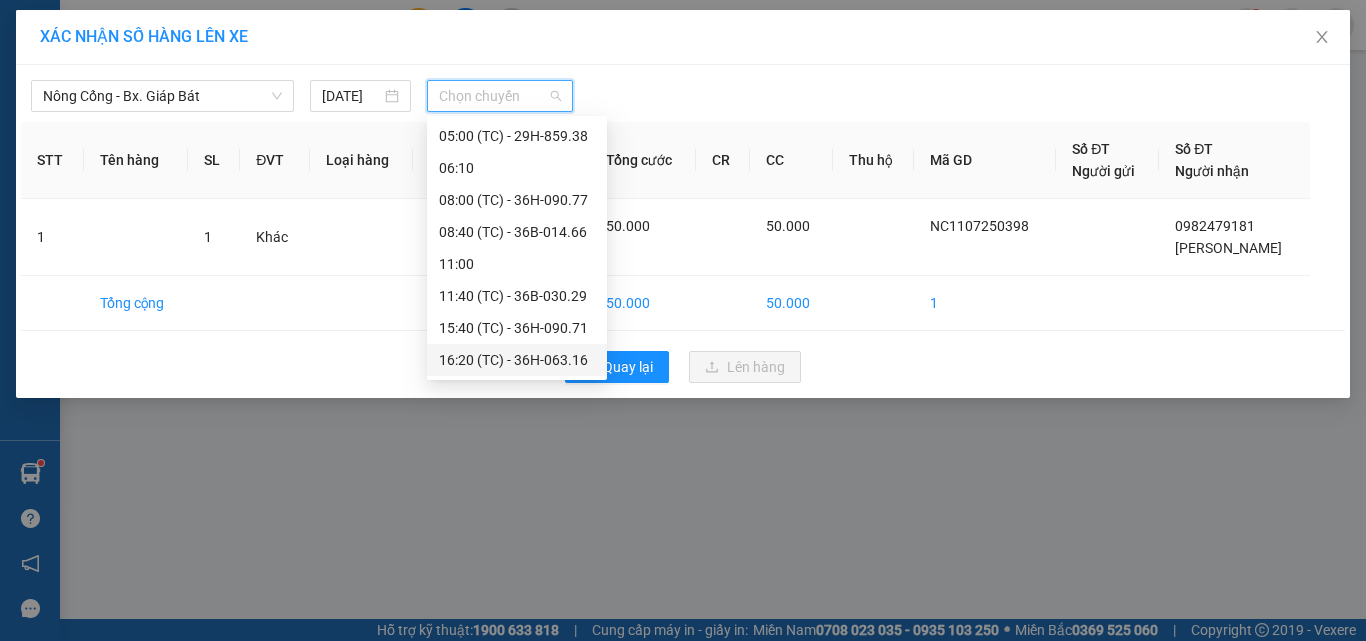 click on "16:20   (TC)   - 36H-063.16" at bounding box center [517, 360] 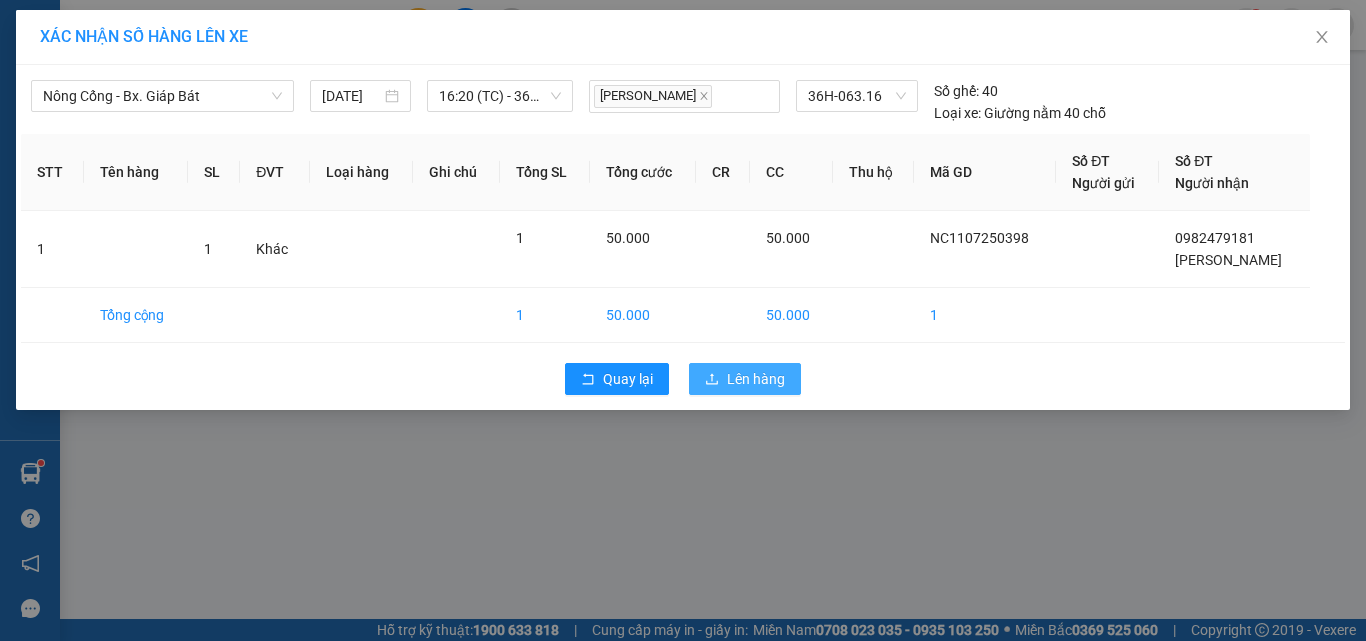 click on "Lên hàng" at bounding box center [745, 379] 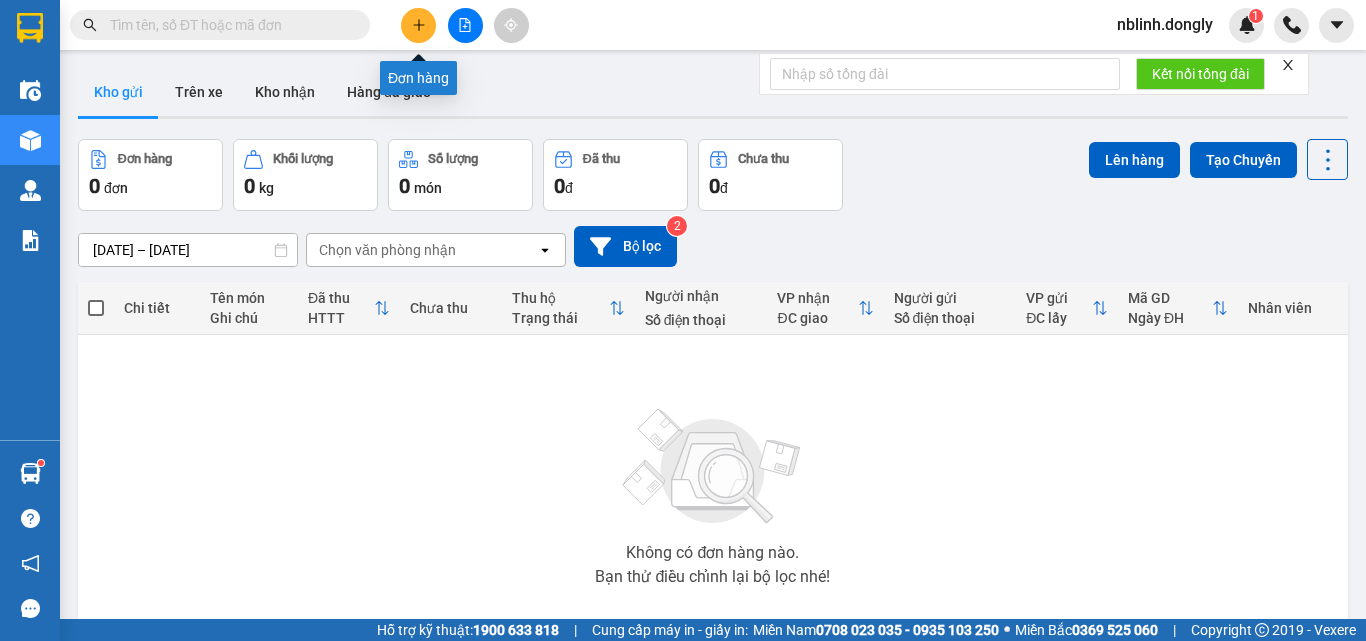 drag, startPoint x: 414, startPoint y: 19, endPoint x: 414, endPoint y: 32, distance: 13 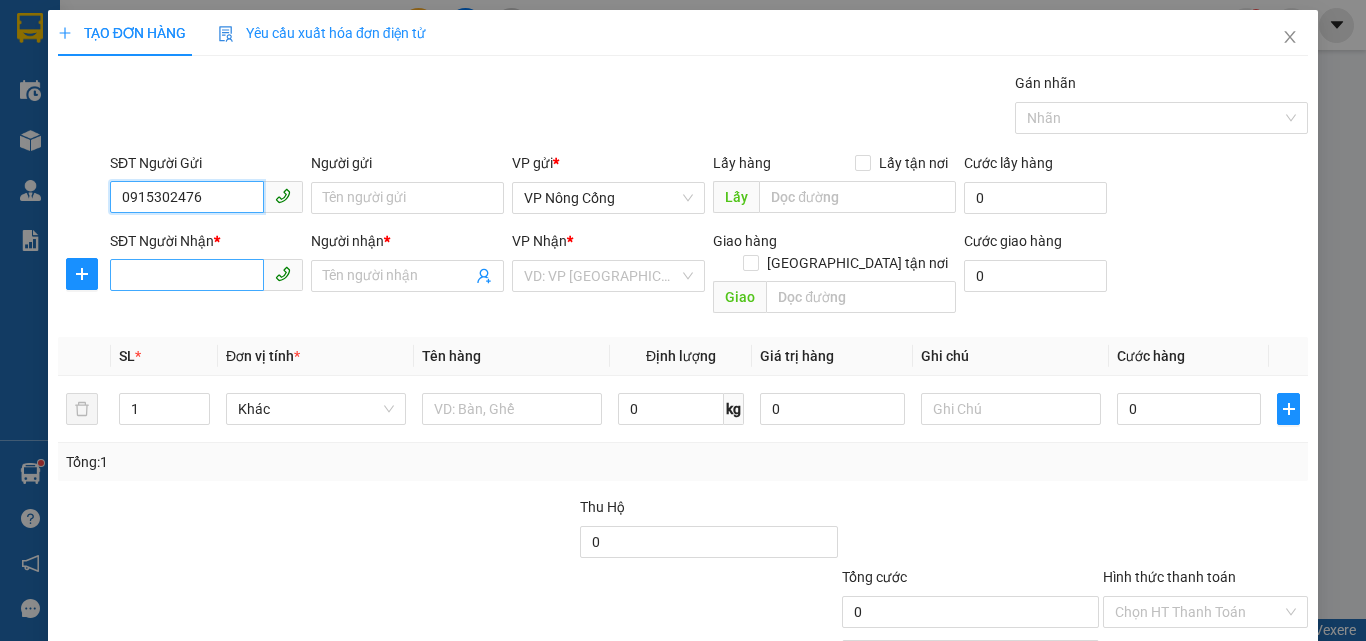 type on "0915302476" 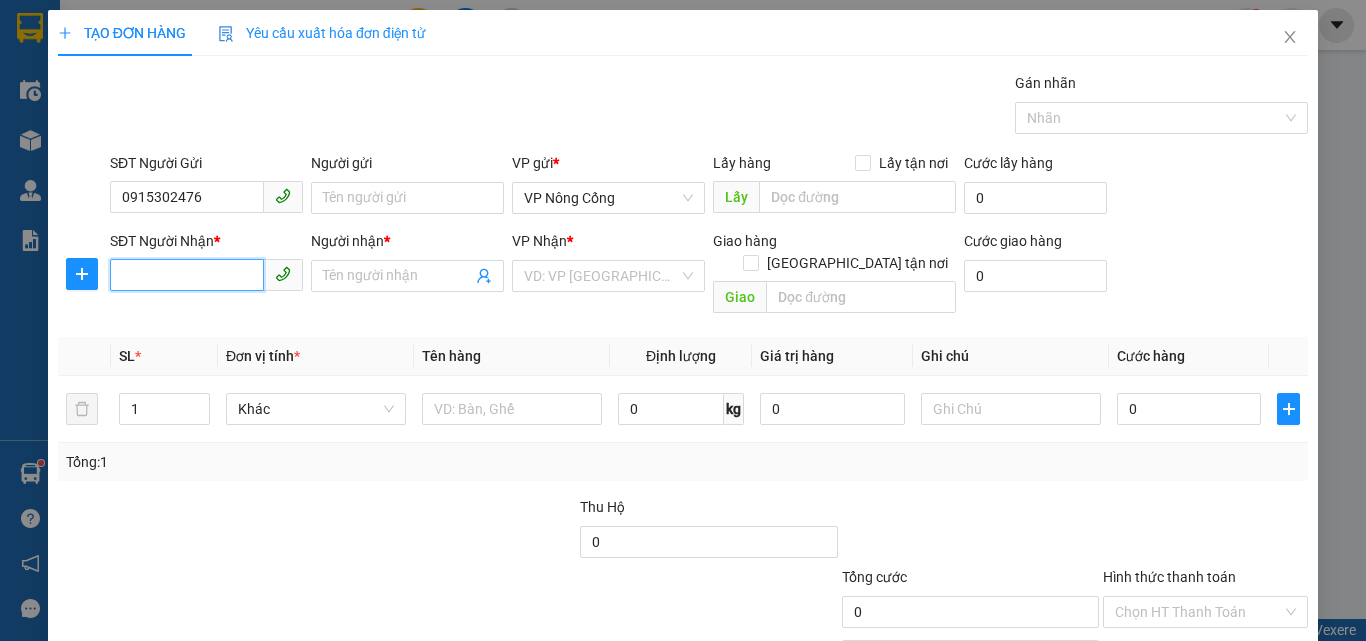 click on "SĐT Người Nhận  *" at bounding box center [187, 275] 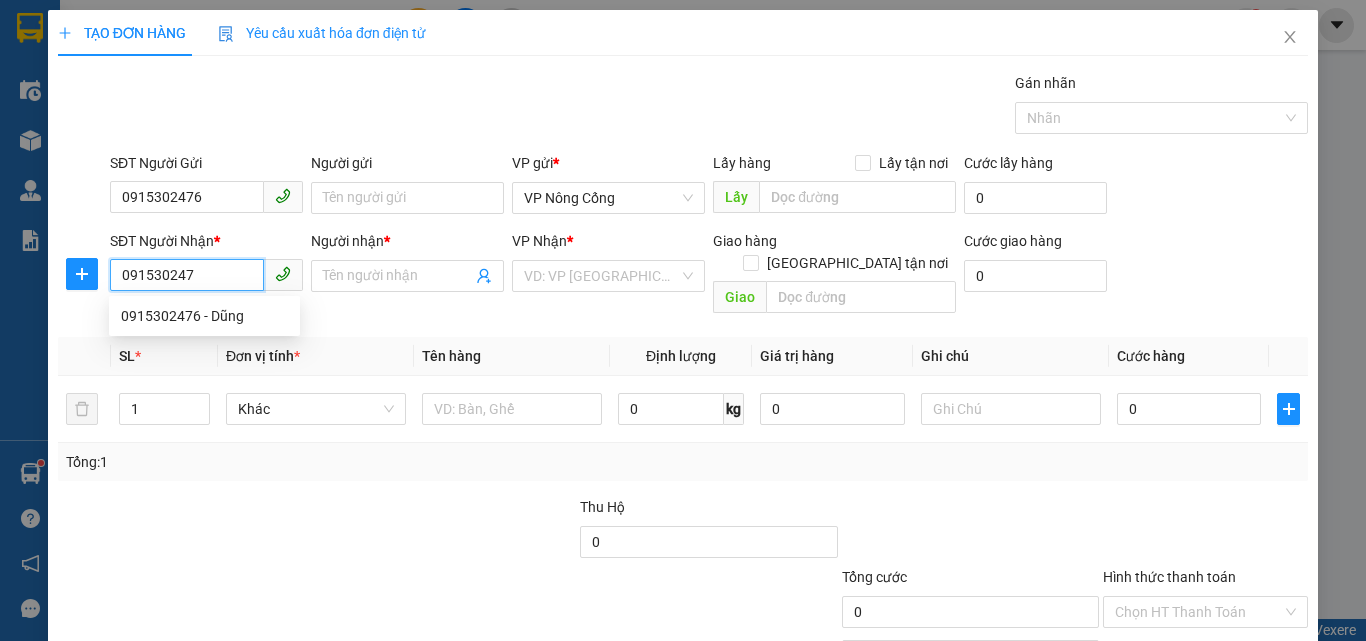 type on "0915302476" 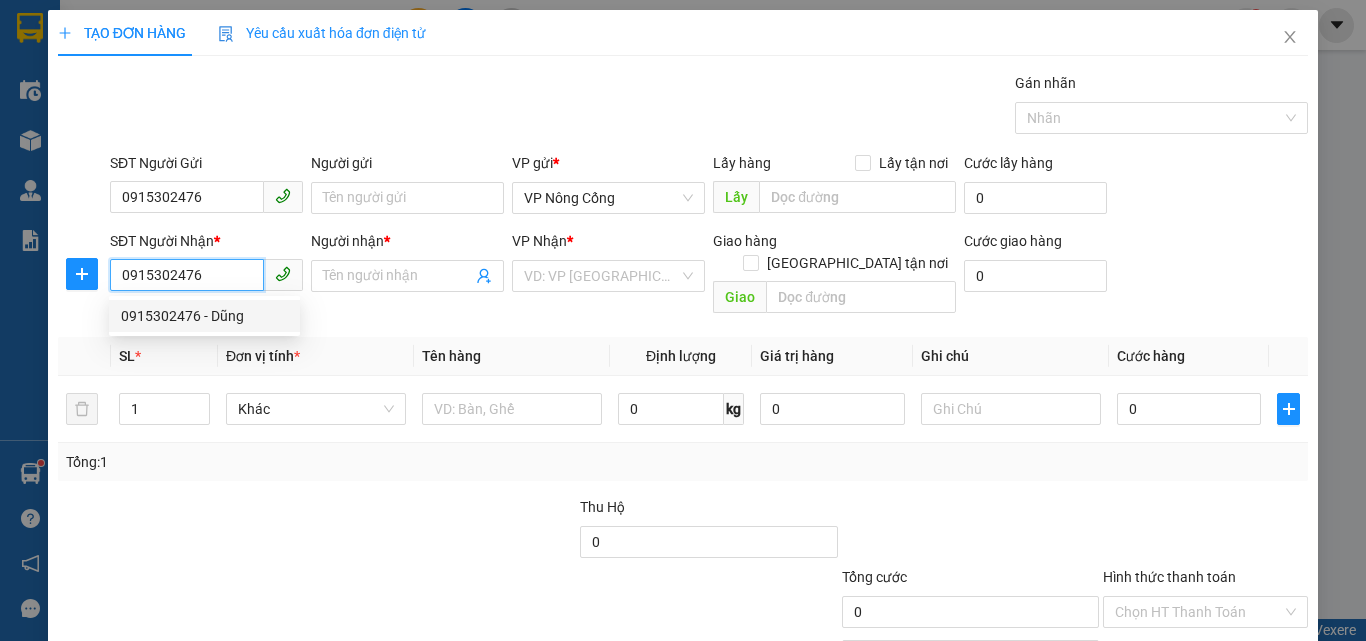 drag, startPoint x: 171, startPoint y: 318, endPoint x: 220, endPoint y: 318, distance: 49 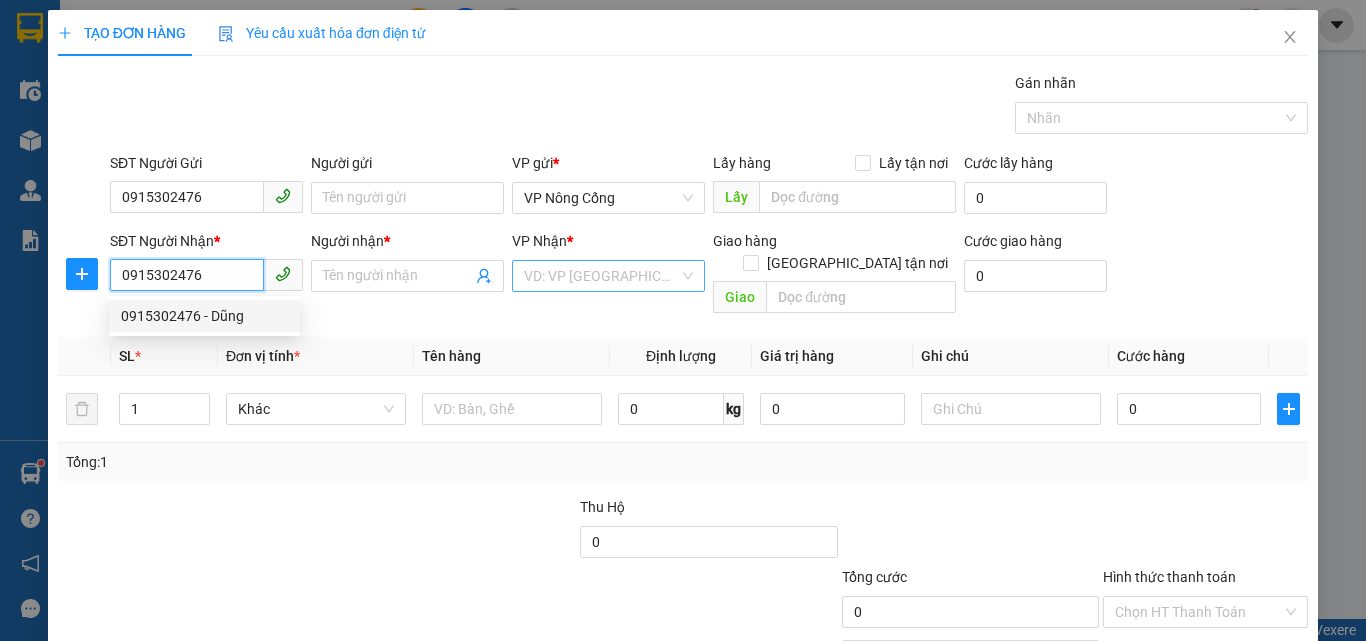 type on "Dũng" 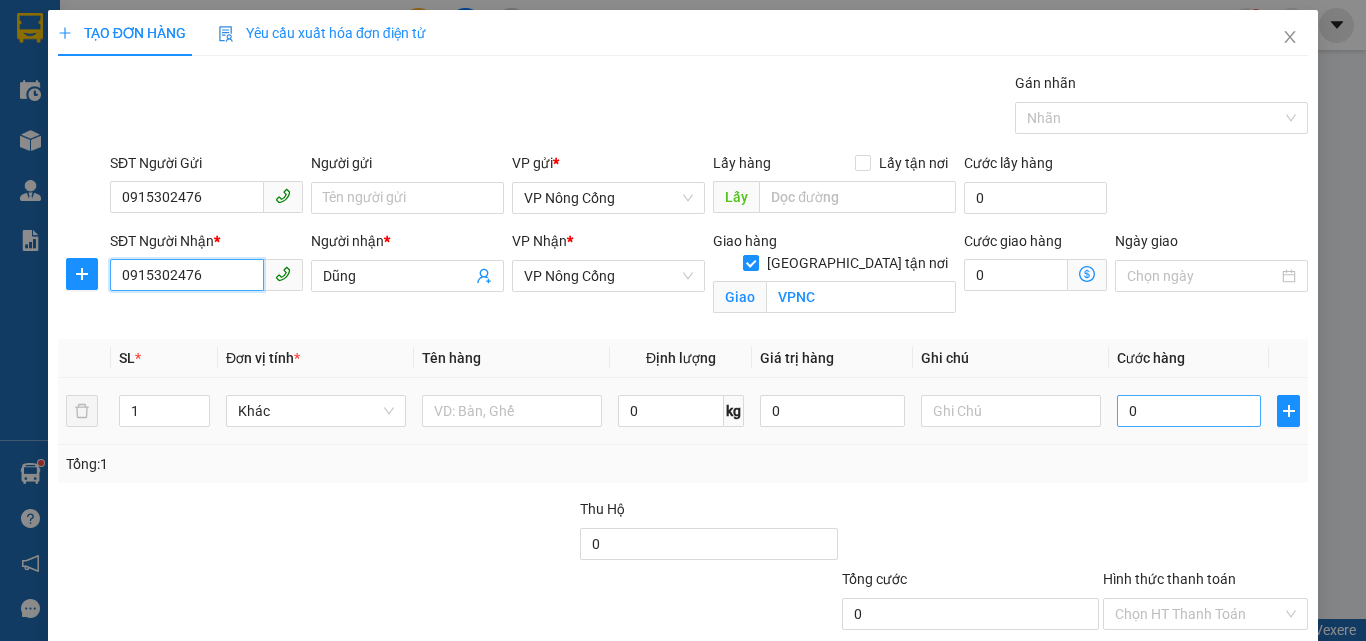 type on "0915302476" 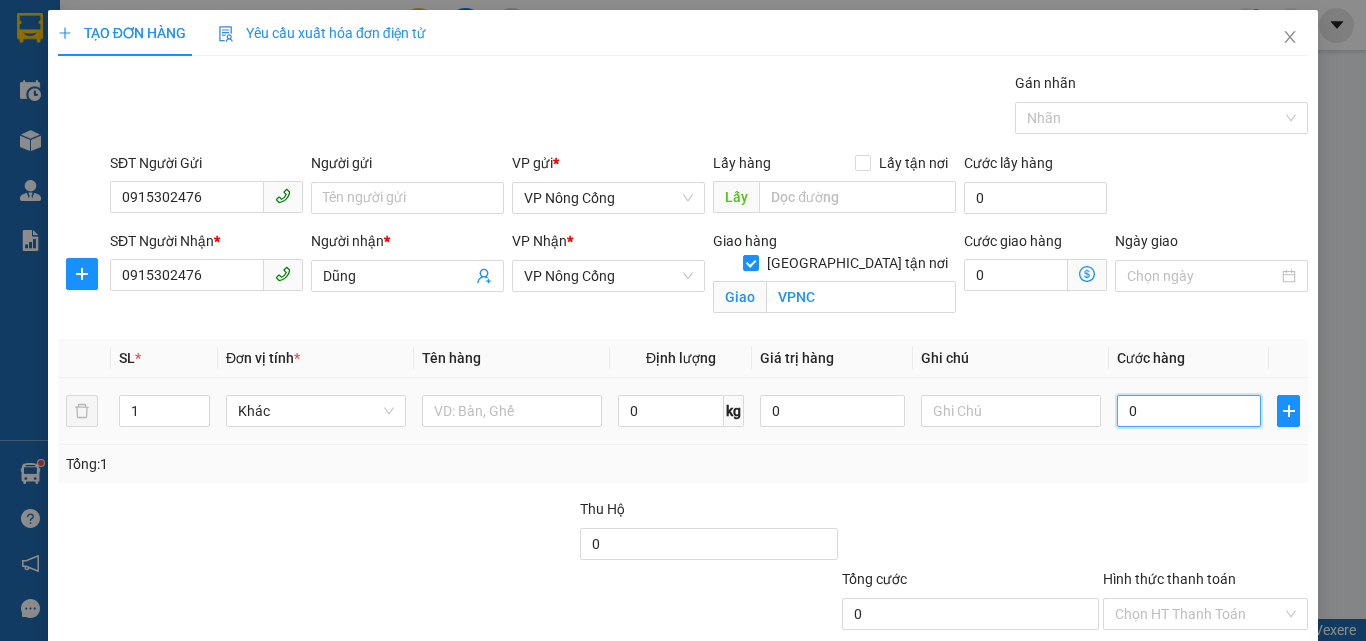click on "0" at bounding box center [1189, 411] 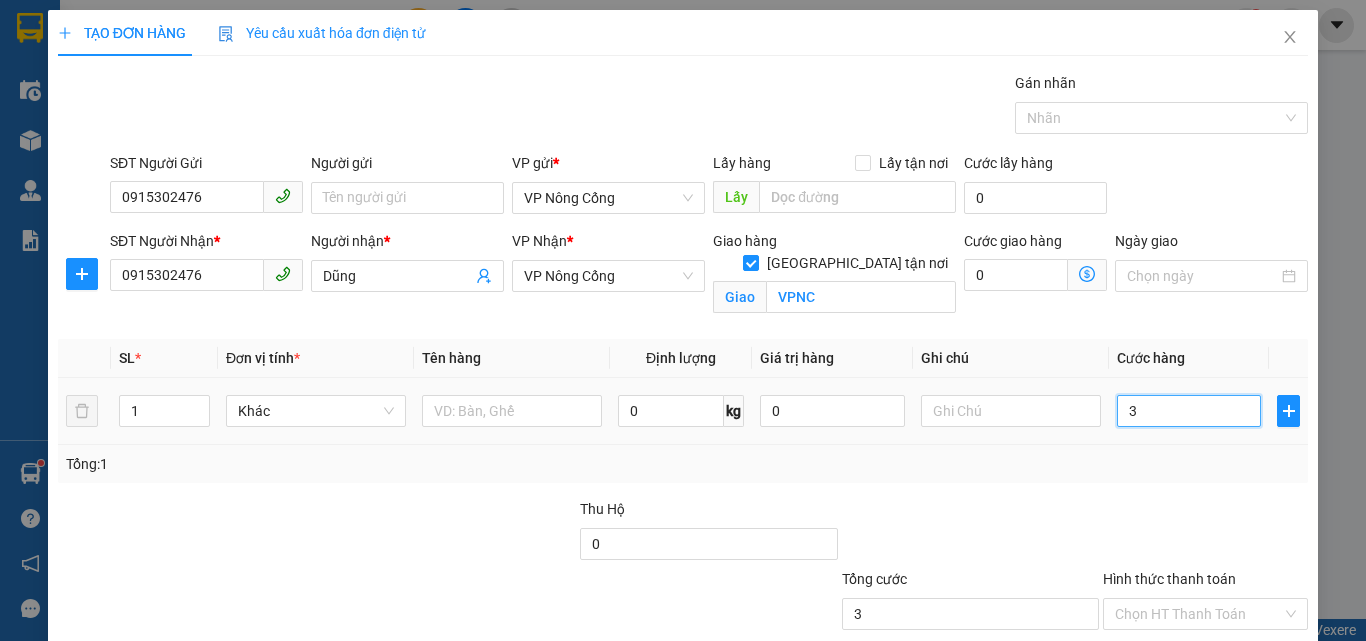 type on "30" 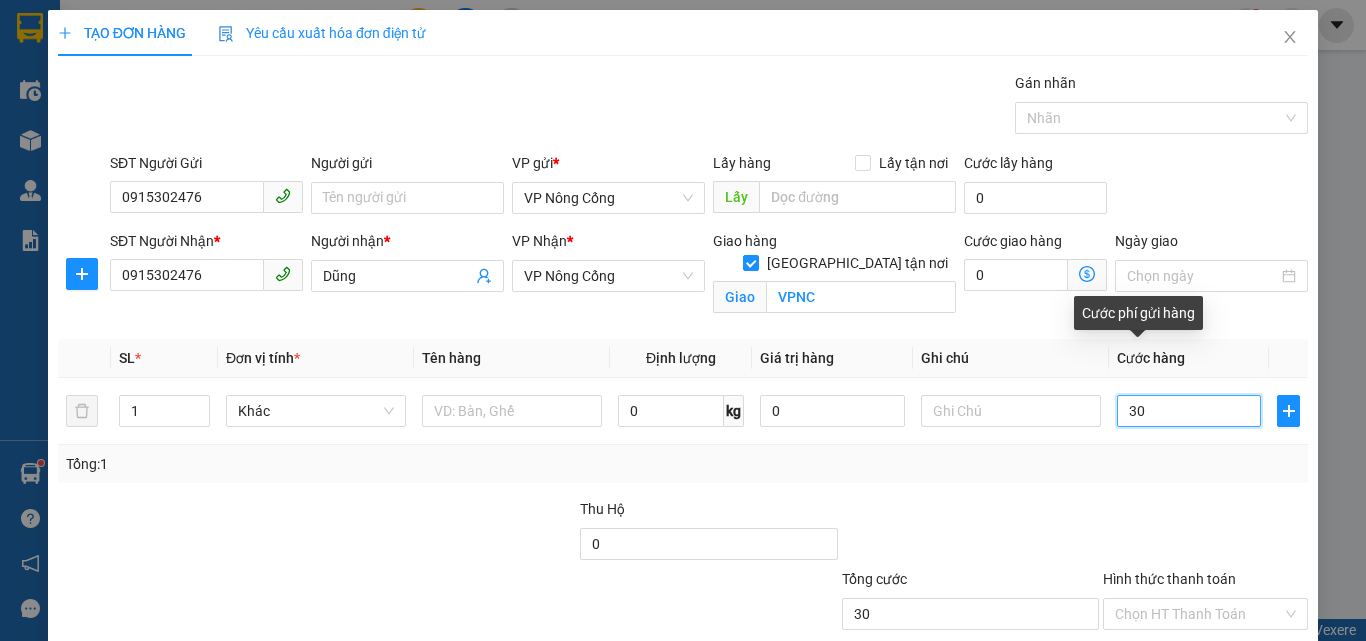 type on "300" 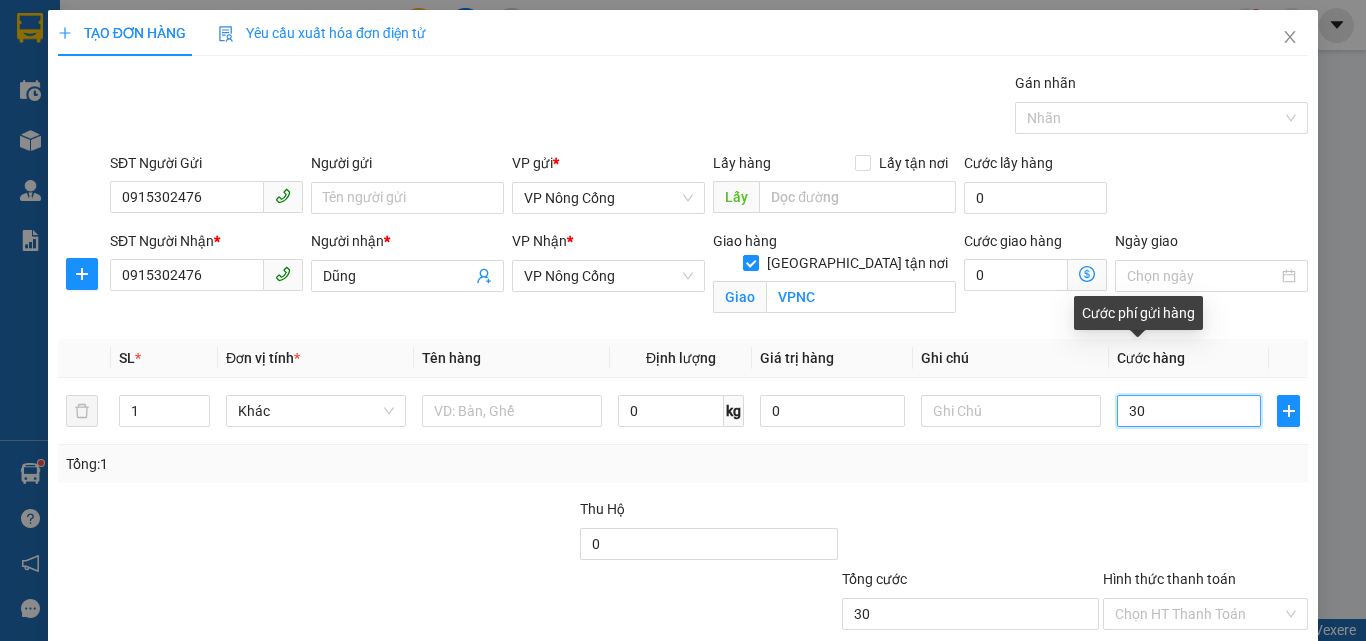 type on "300" 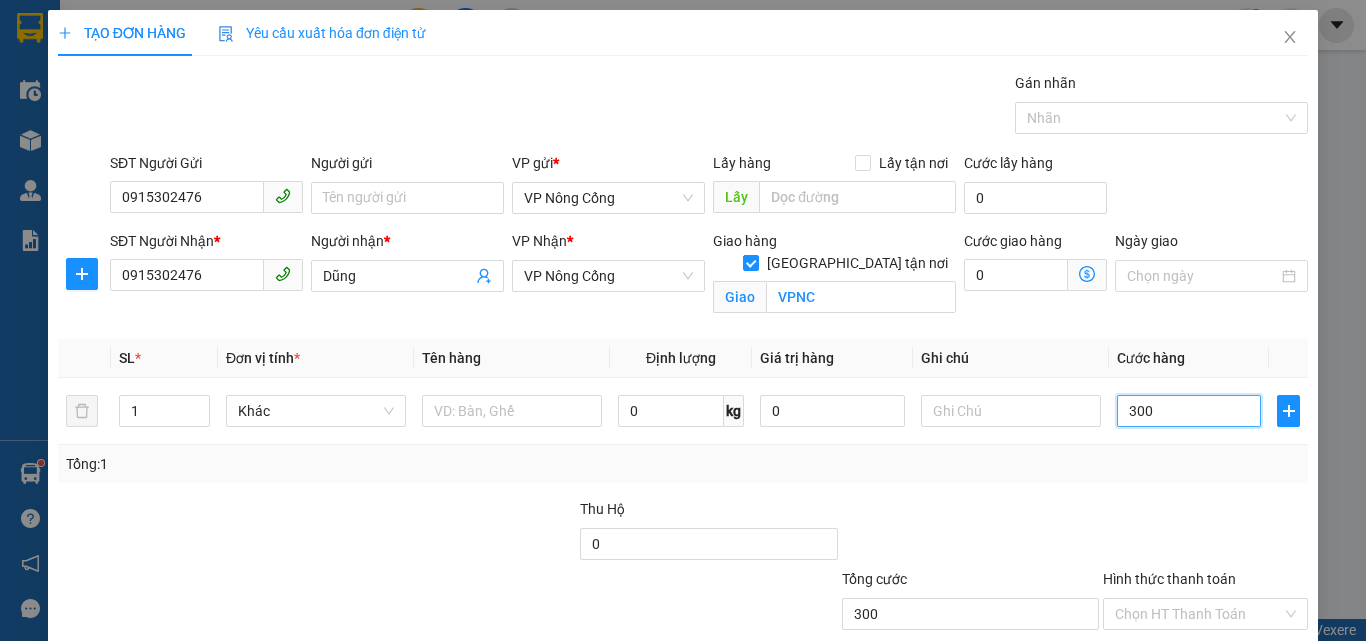 scroll, scrollTop: 123, scrollLeft: 0, axis: vertical 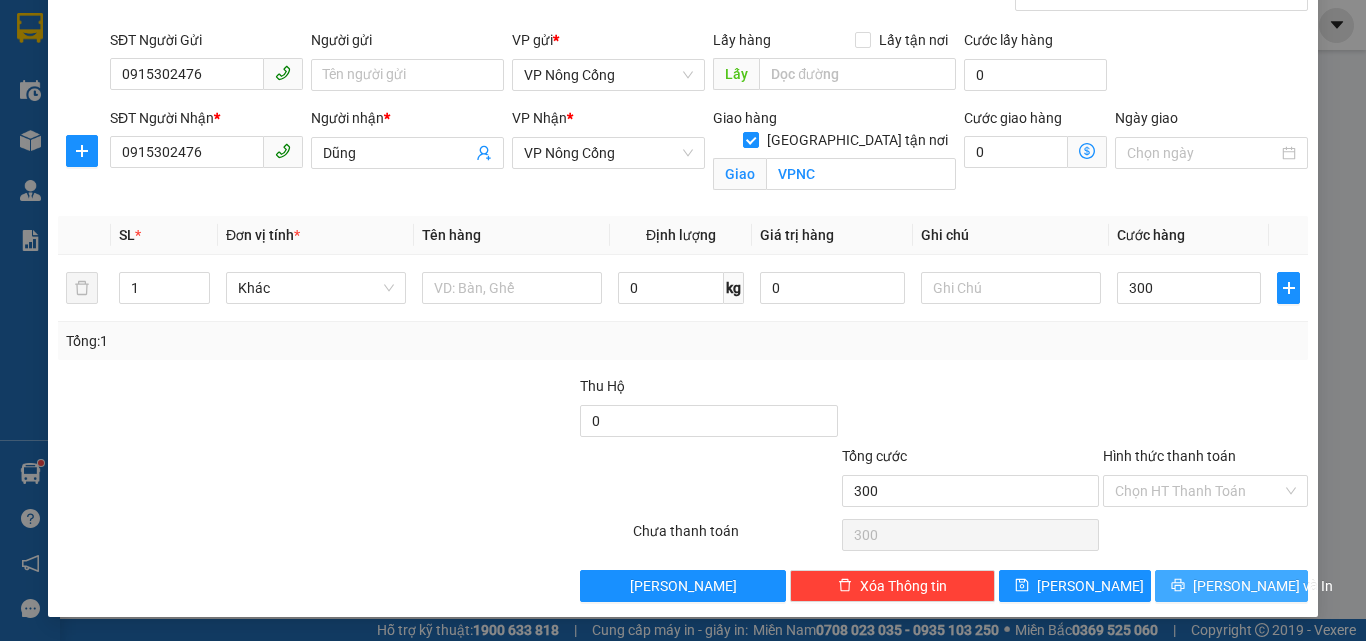 type on "300.000" 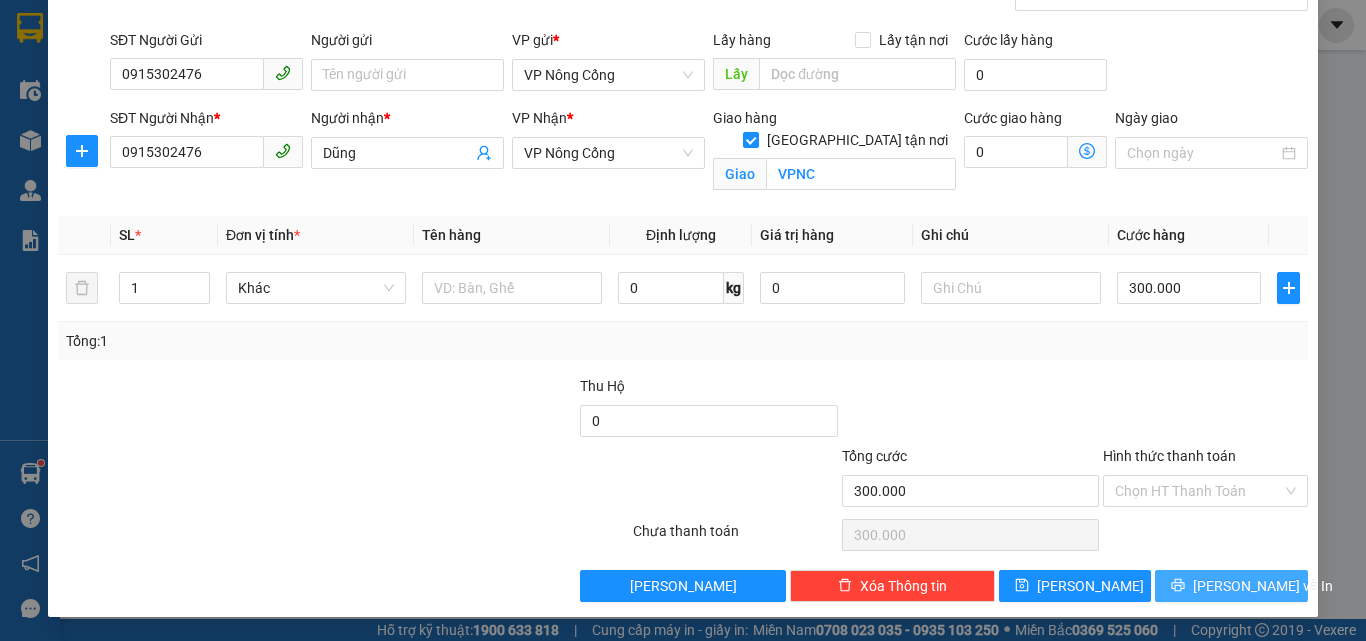 click 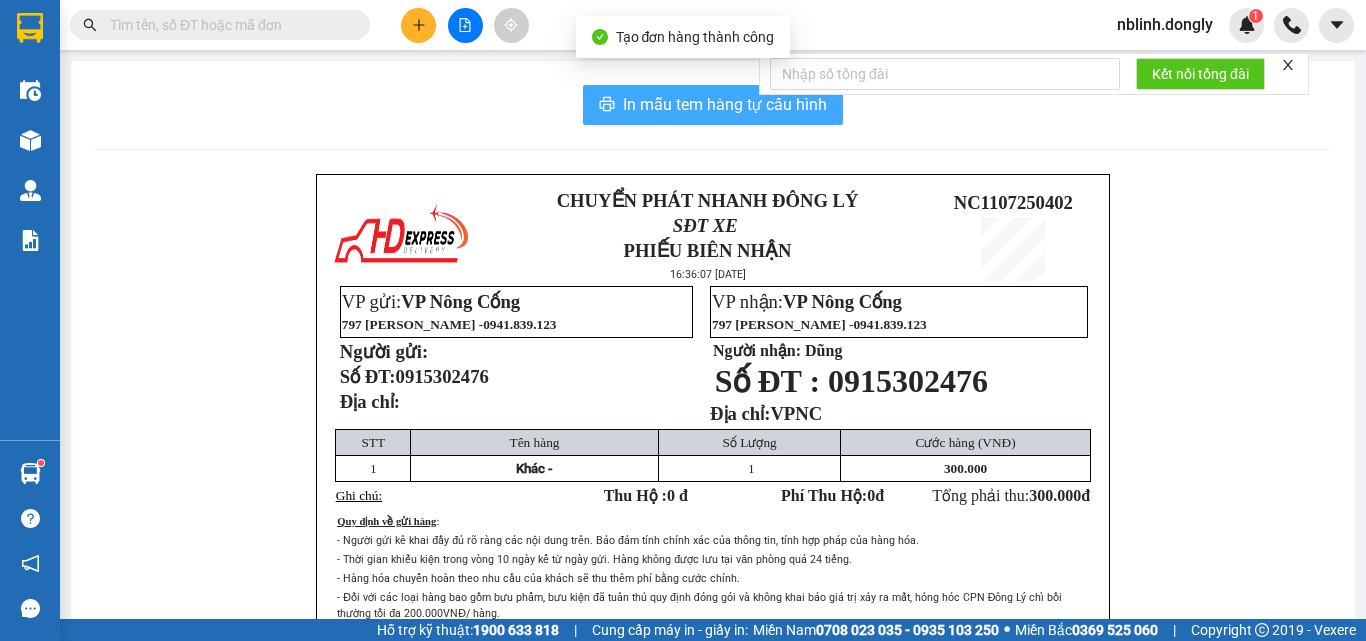 click on "In mẫu tem hàng tự cấu hình" at bounding box center (725, 104) 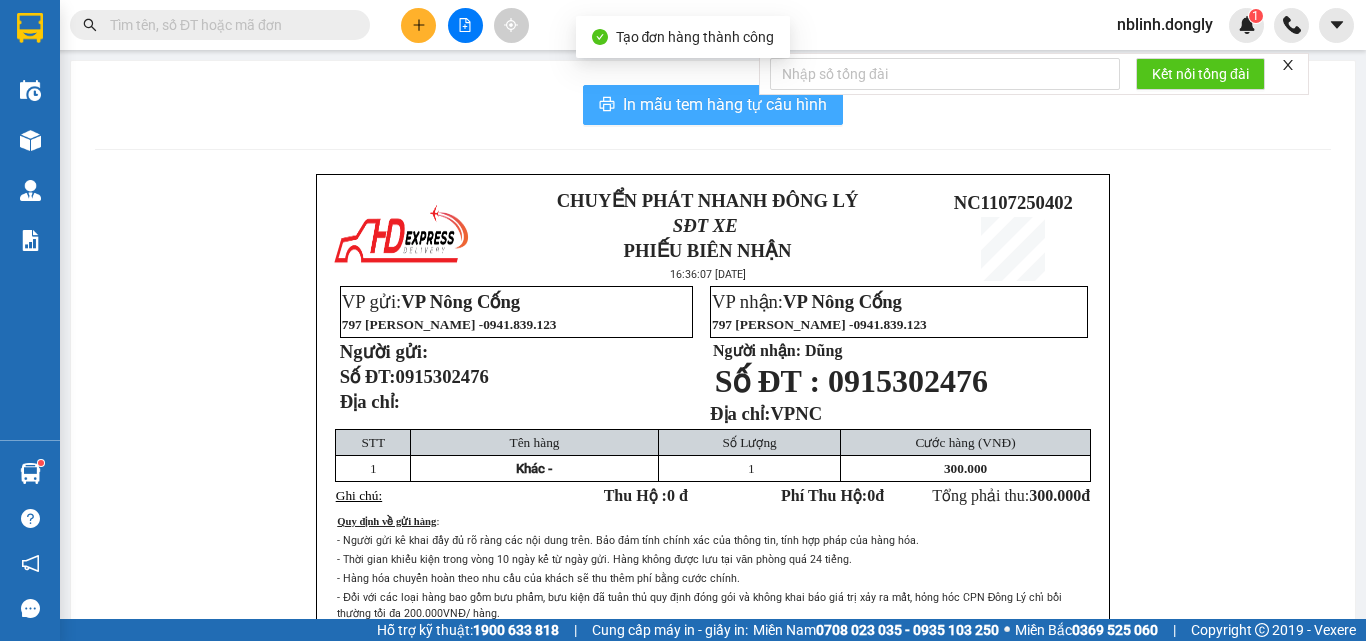 scroll, scrollTop: 0, scrollLeft: 0, axis: both 